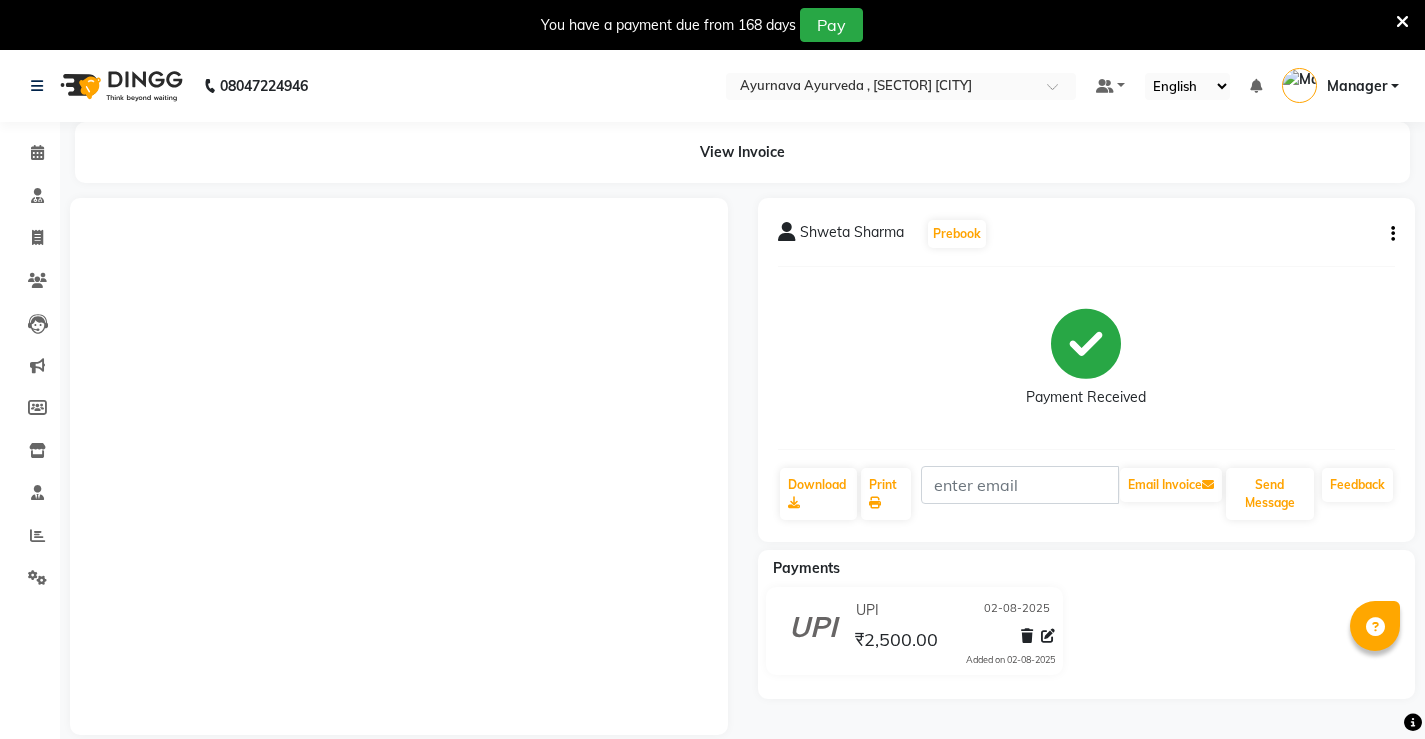 scroll, scrollTop: 50, scrollLeft: 0, axis: vertical 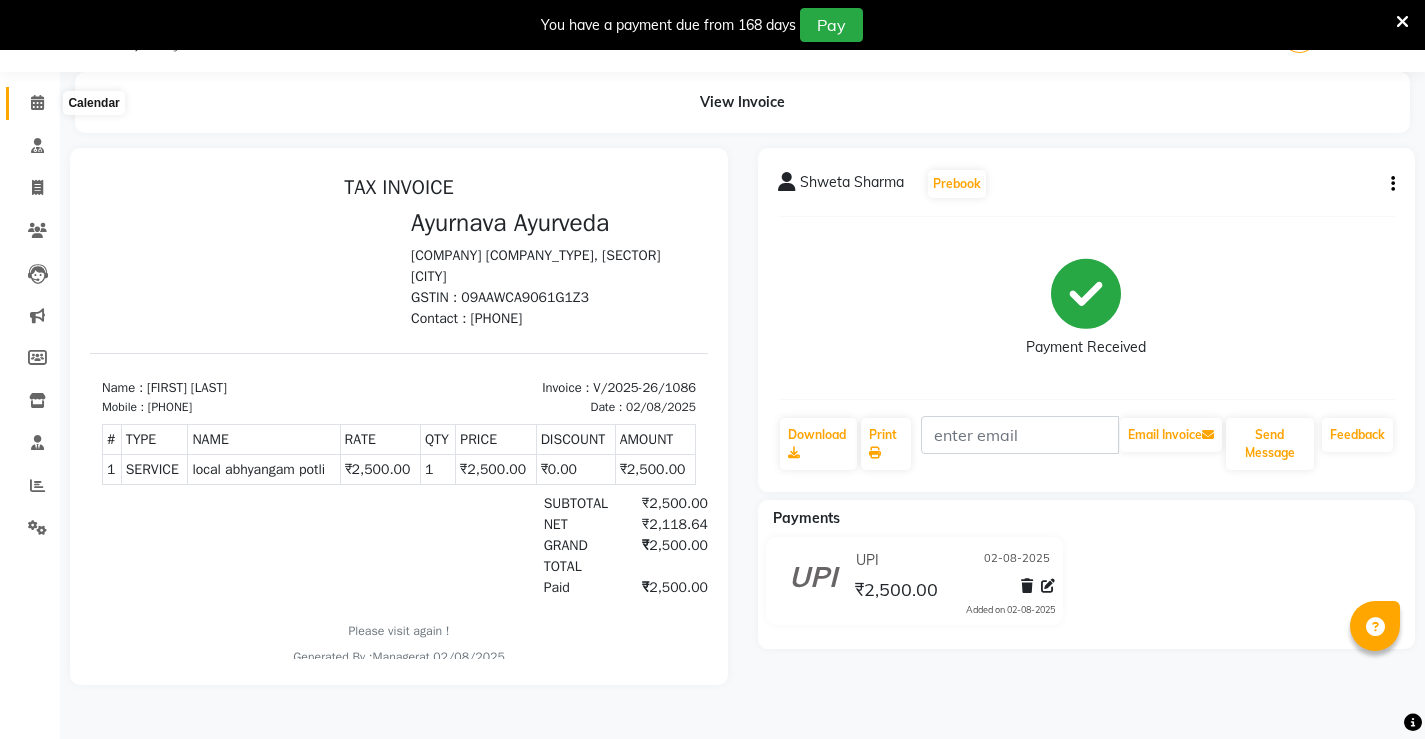 click 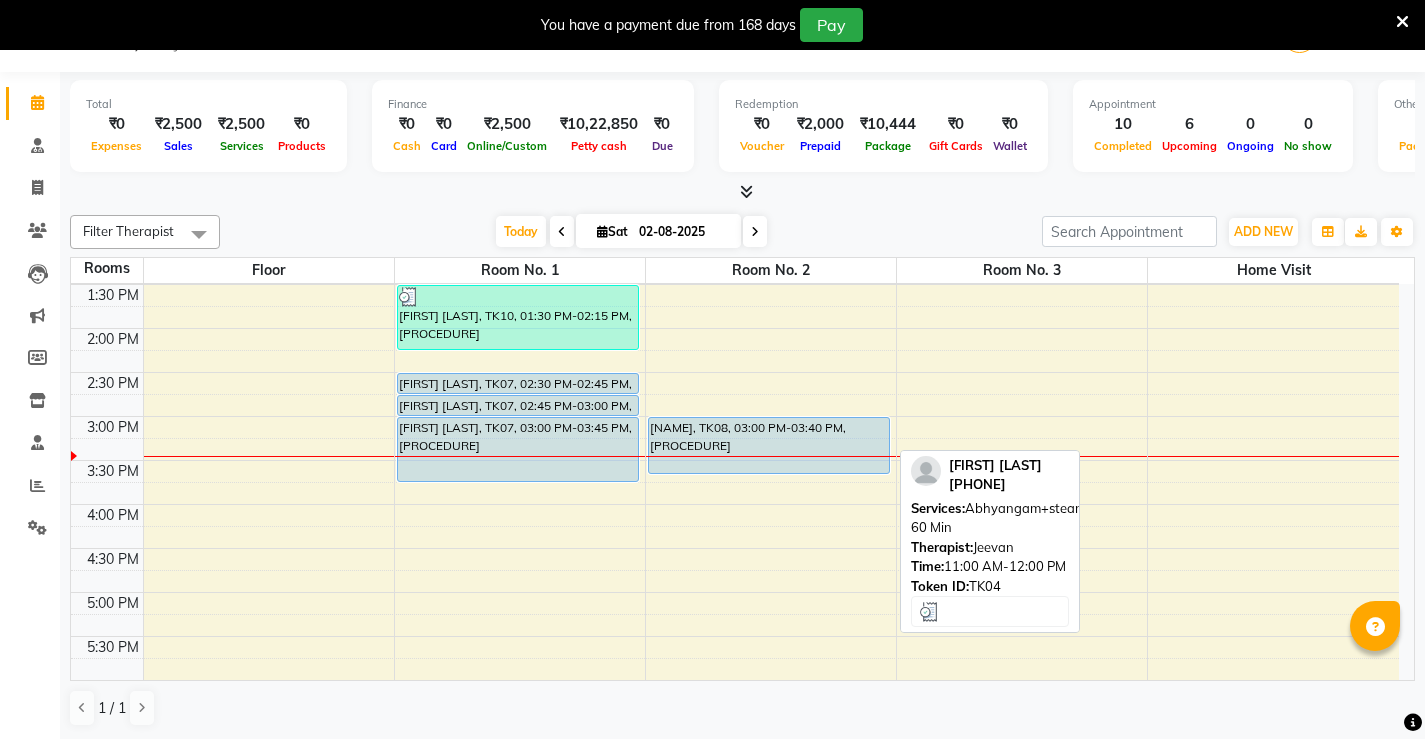 scroll, scrollTop: 600, scrollLeft: 0, axis: vertical 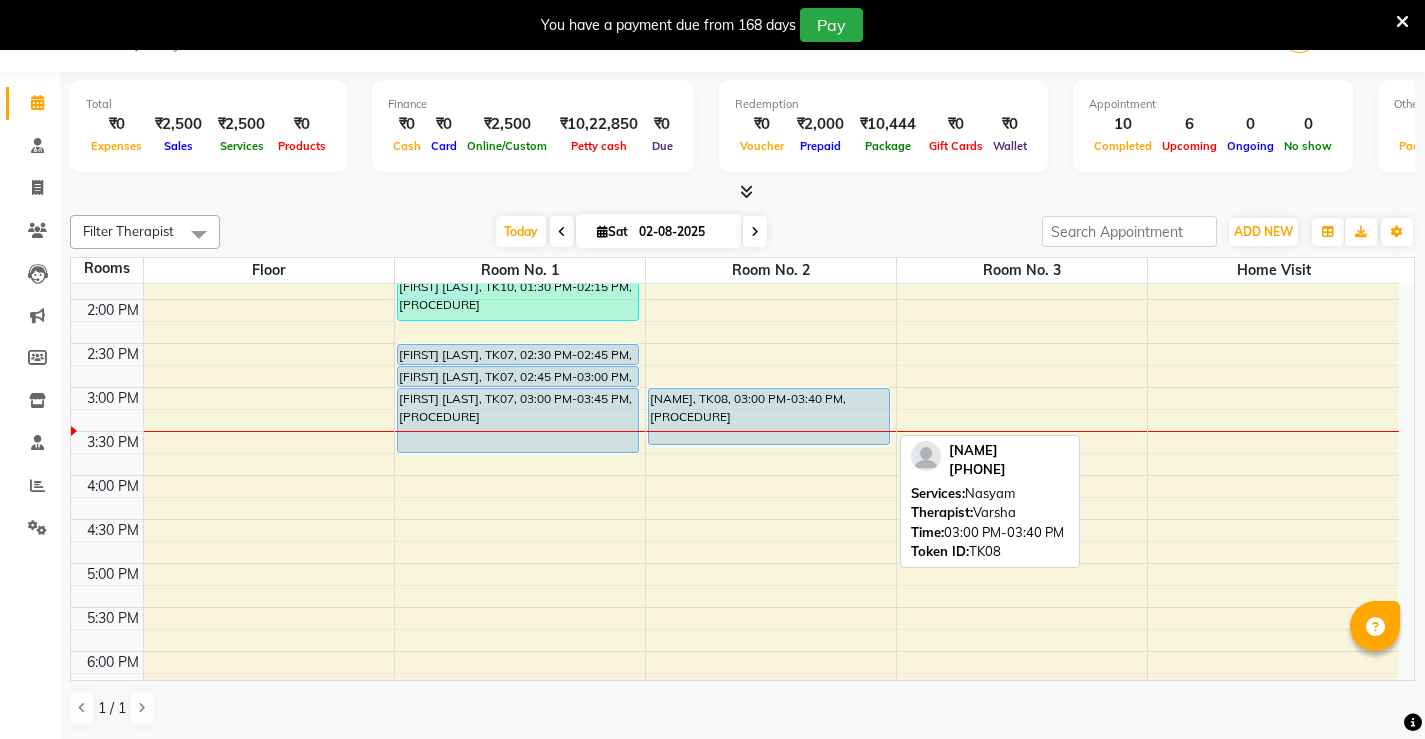click on "[FIRST], TK08, 03:00 PM-03:40 PM, Nasyam" at bounding box center [769, 416] 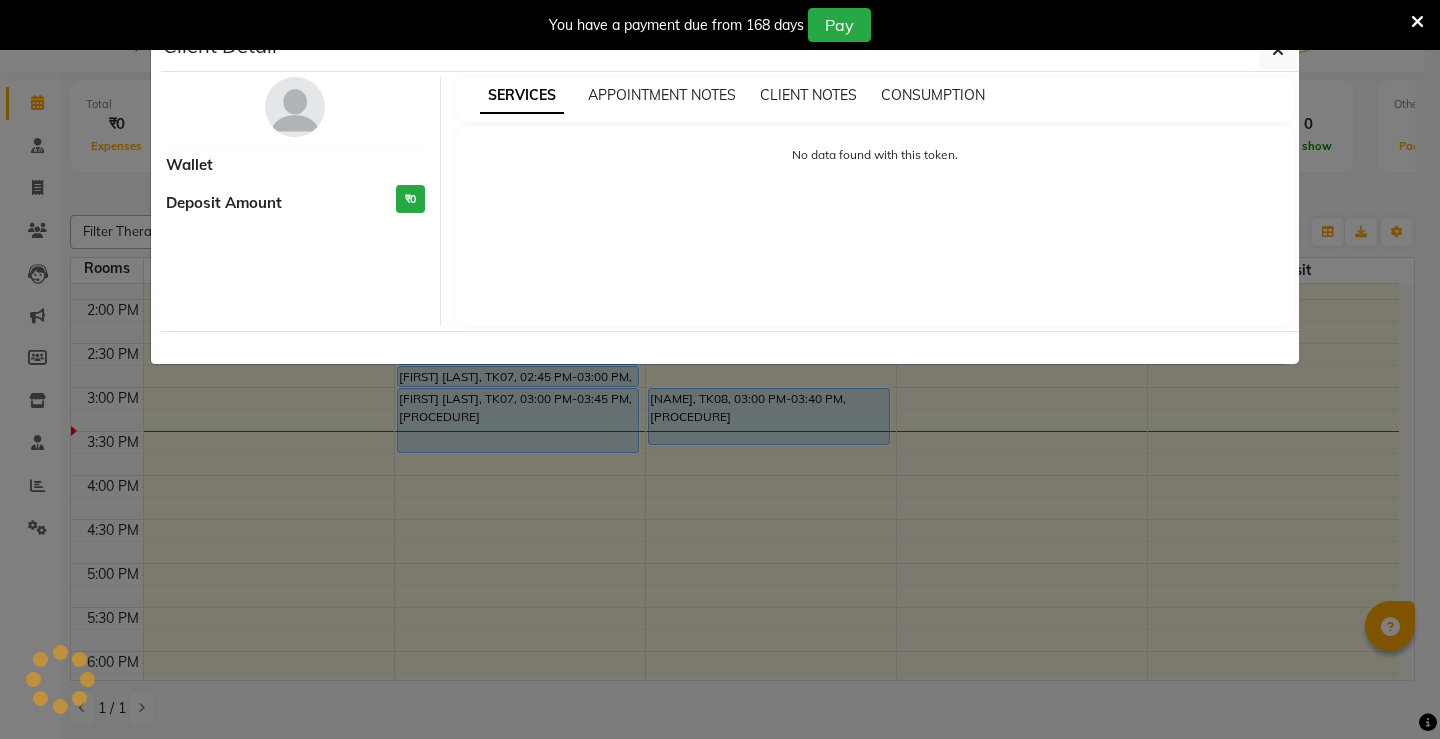 select on "5" 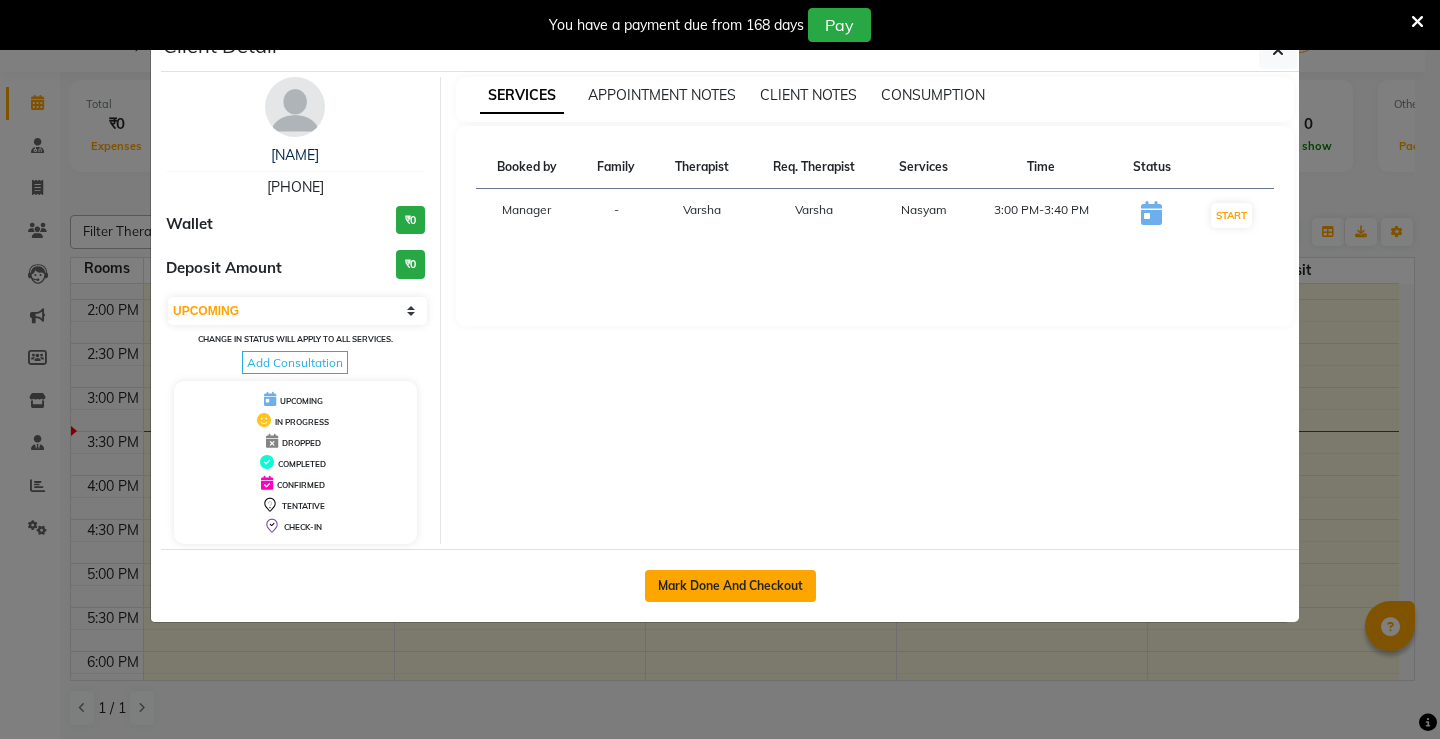 click on "Mark Done And Checkout" 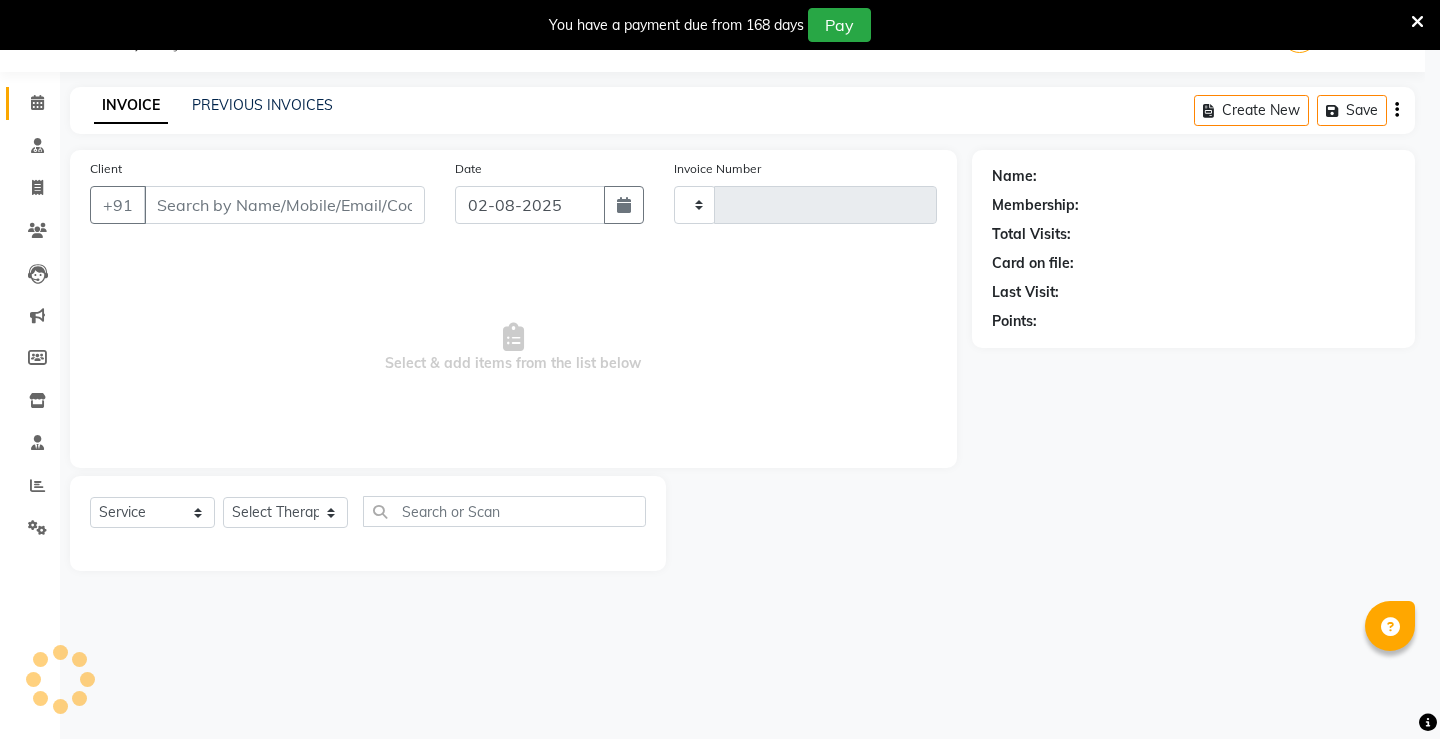 type on "1087" 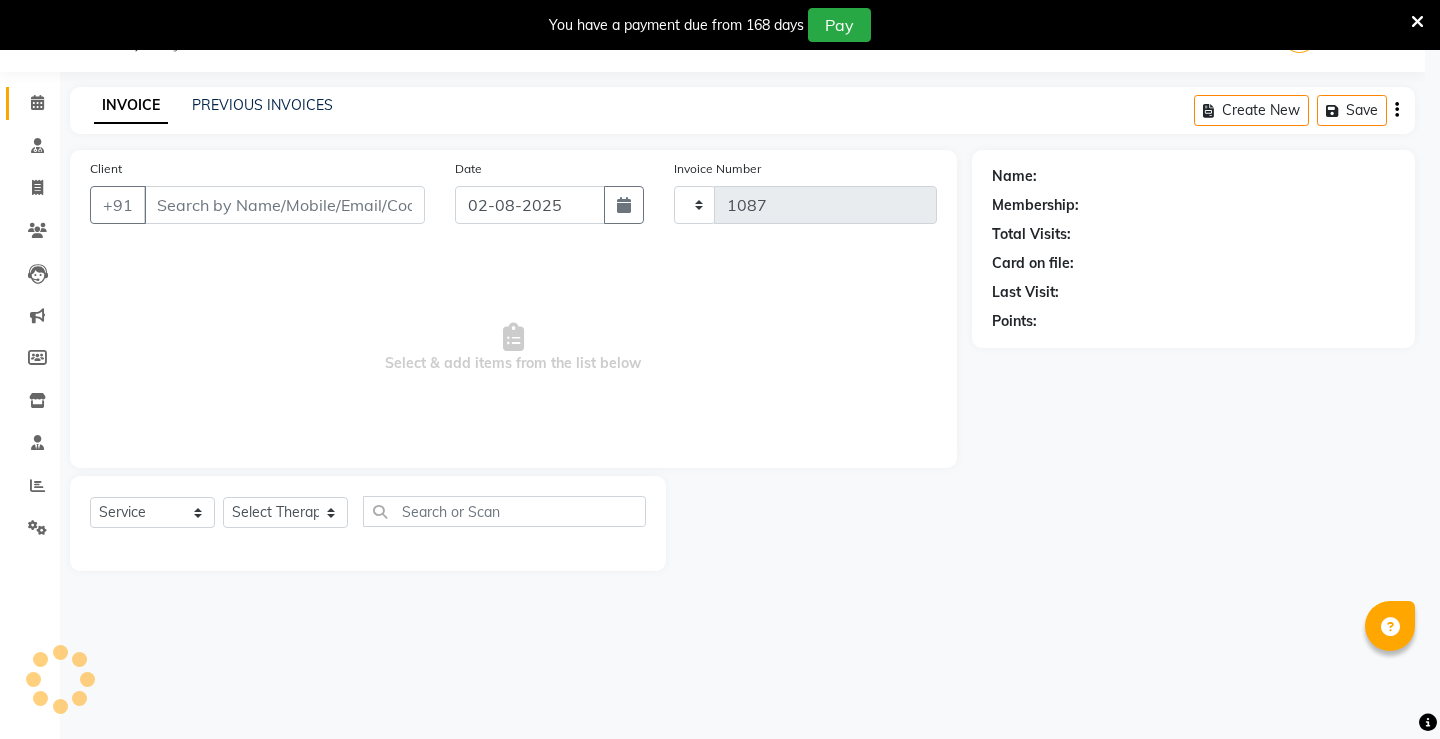 select on "3" 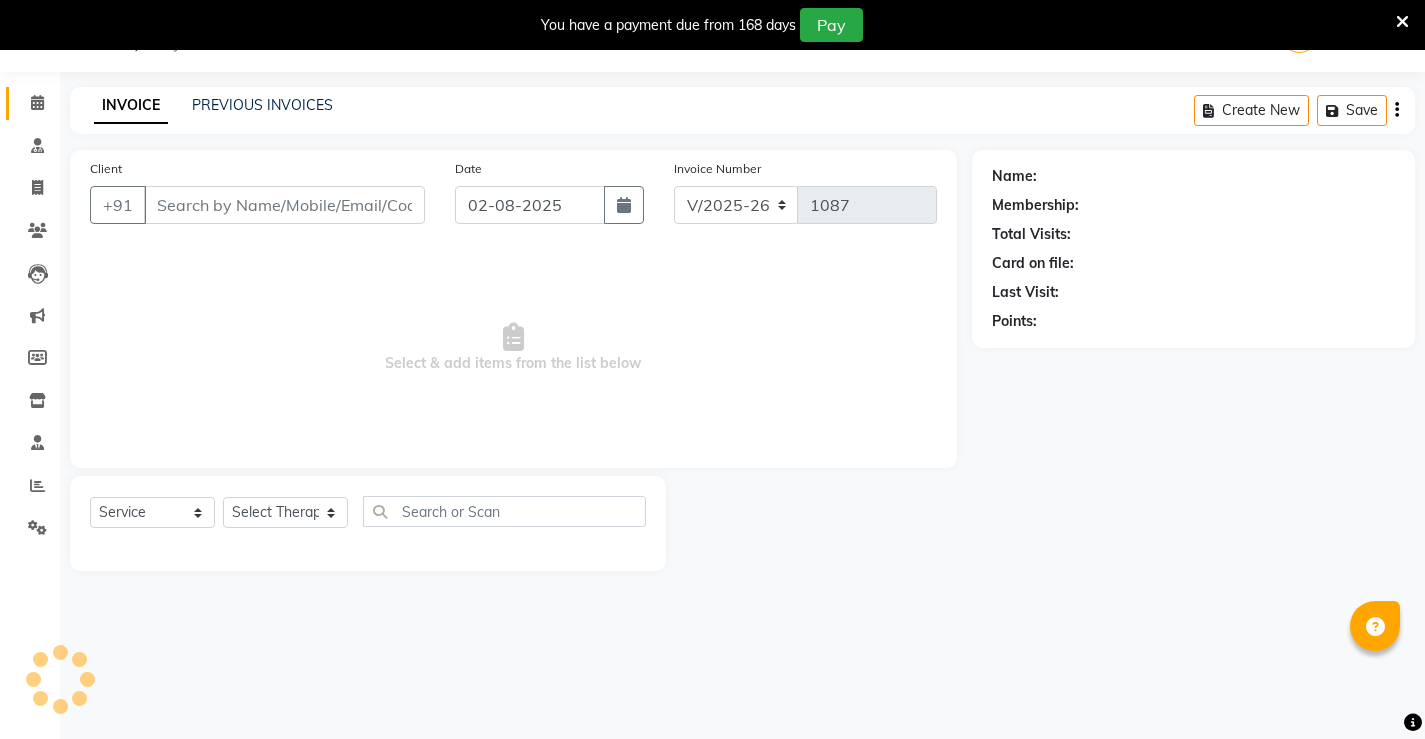 type on "[PHONE]" 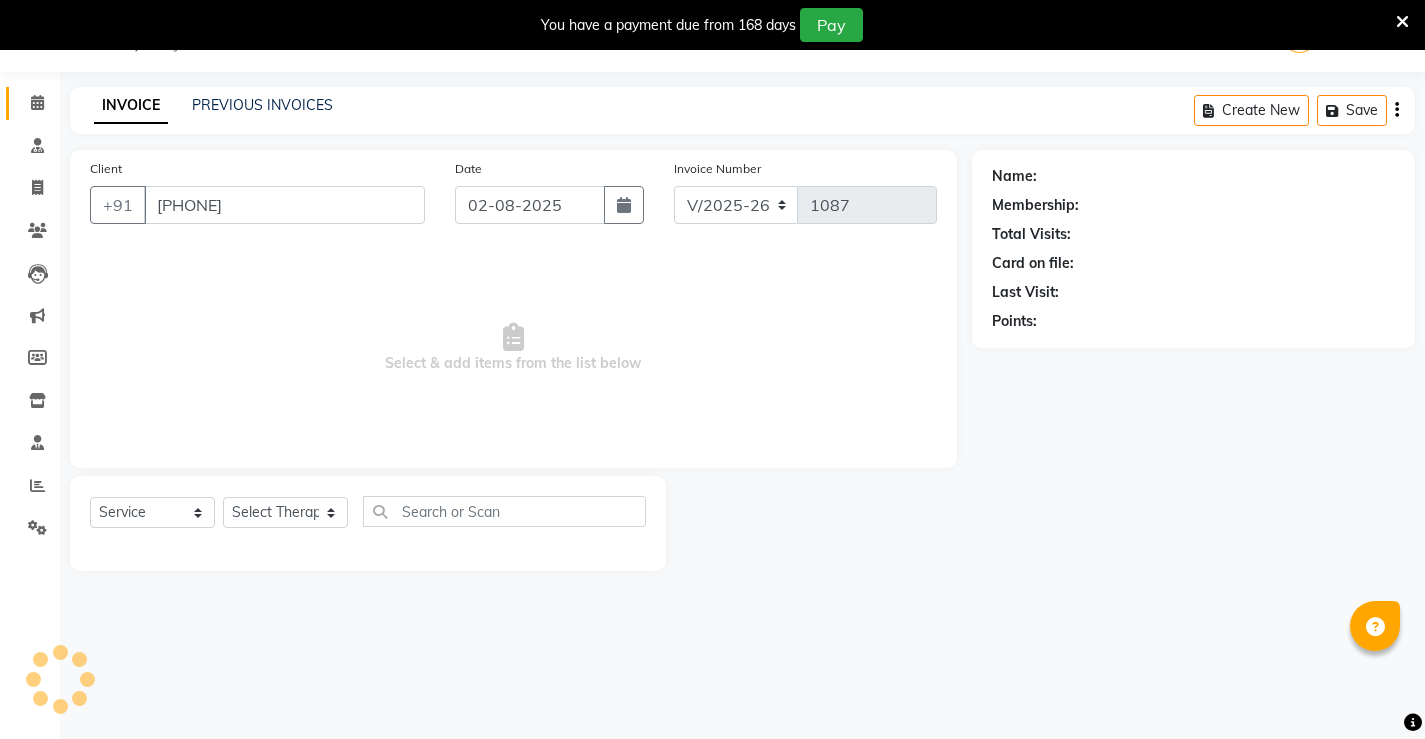 select on "83763" 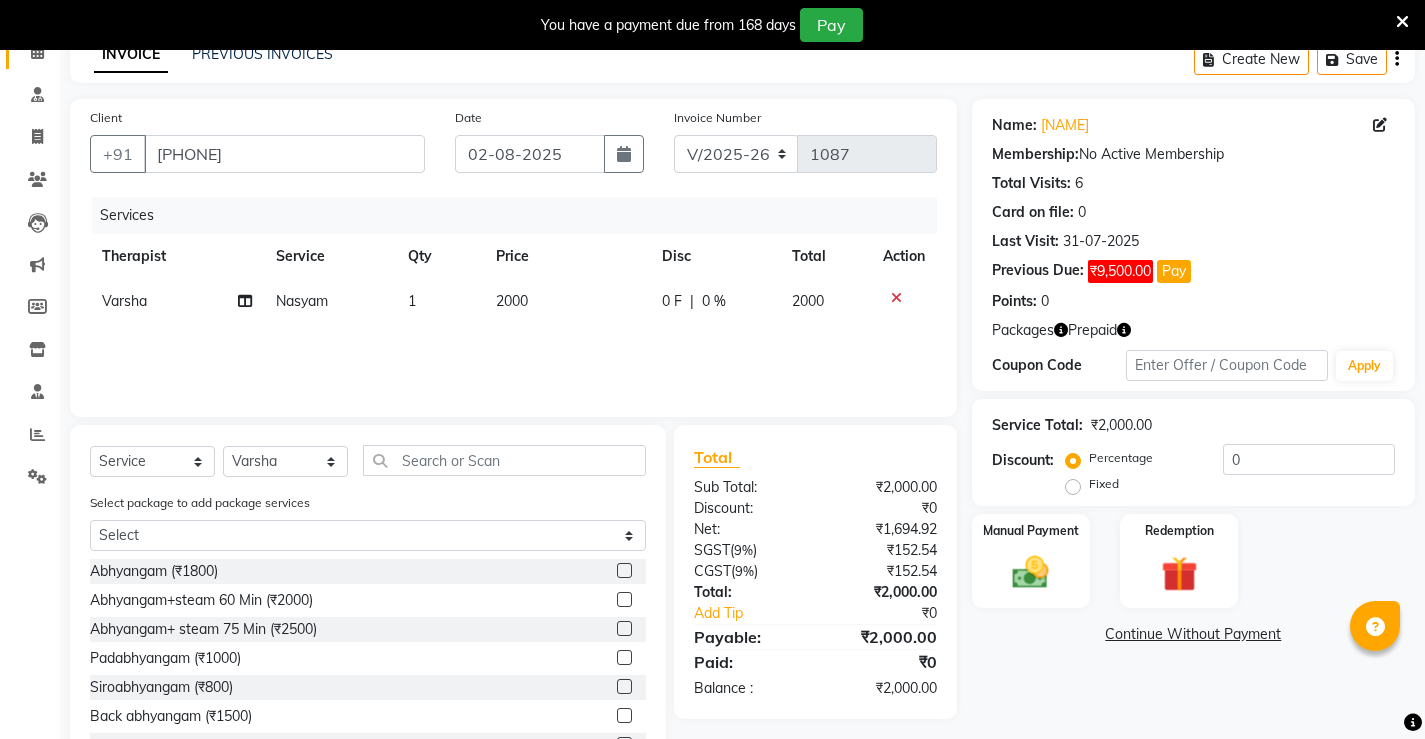 scroll, scrollTop: 150, scrollLeft: 0, axis: vertical 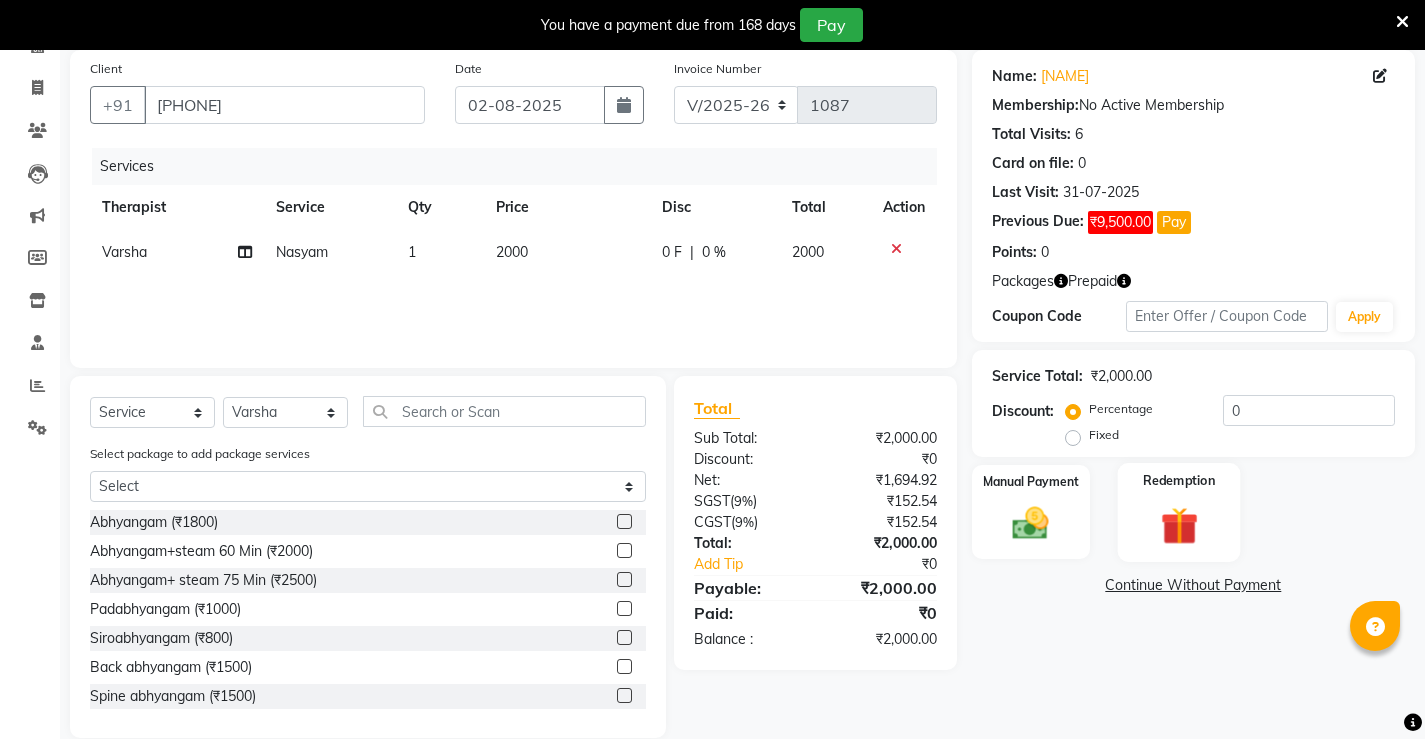 click on "Redemption" 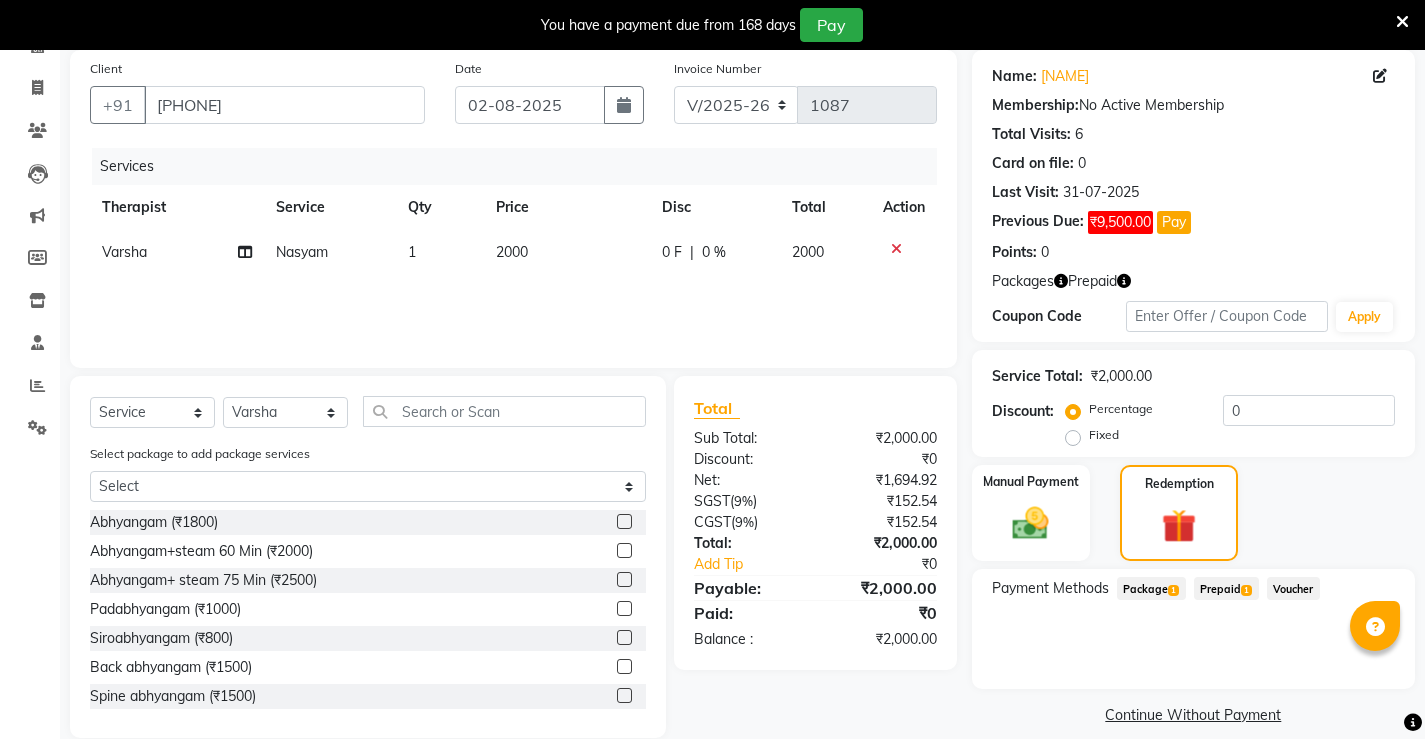 click on "Prepaid  1" 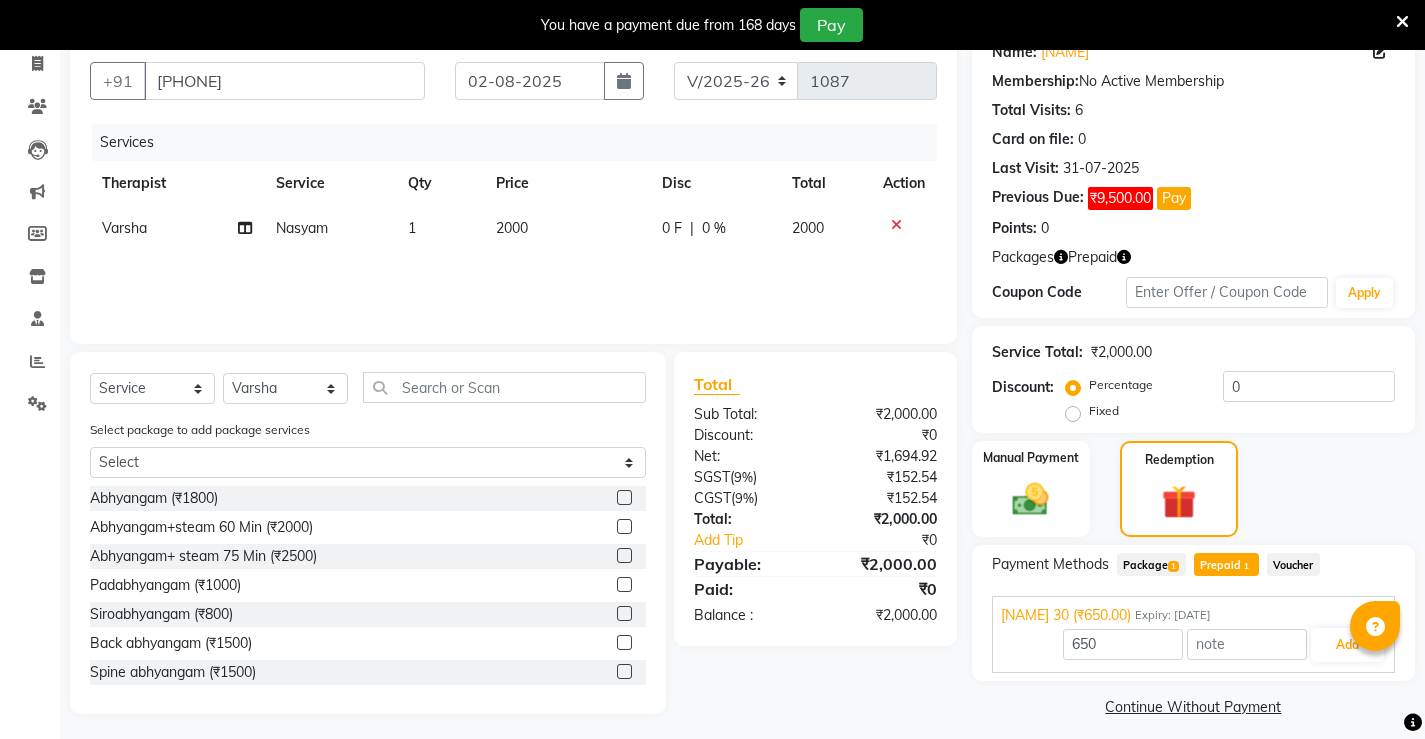 scroll, scrollTop: 187, scrollLeft: 0, axis: vertical 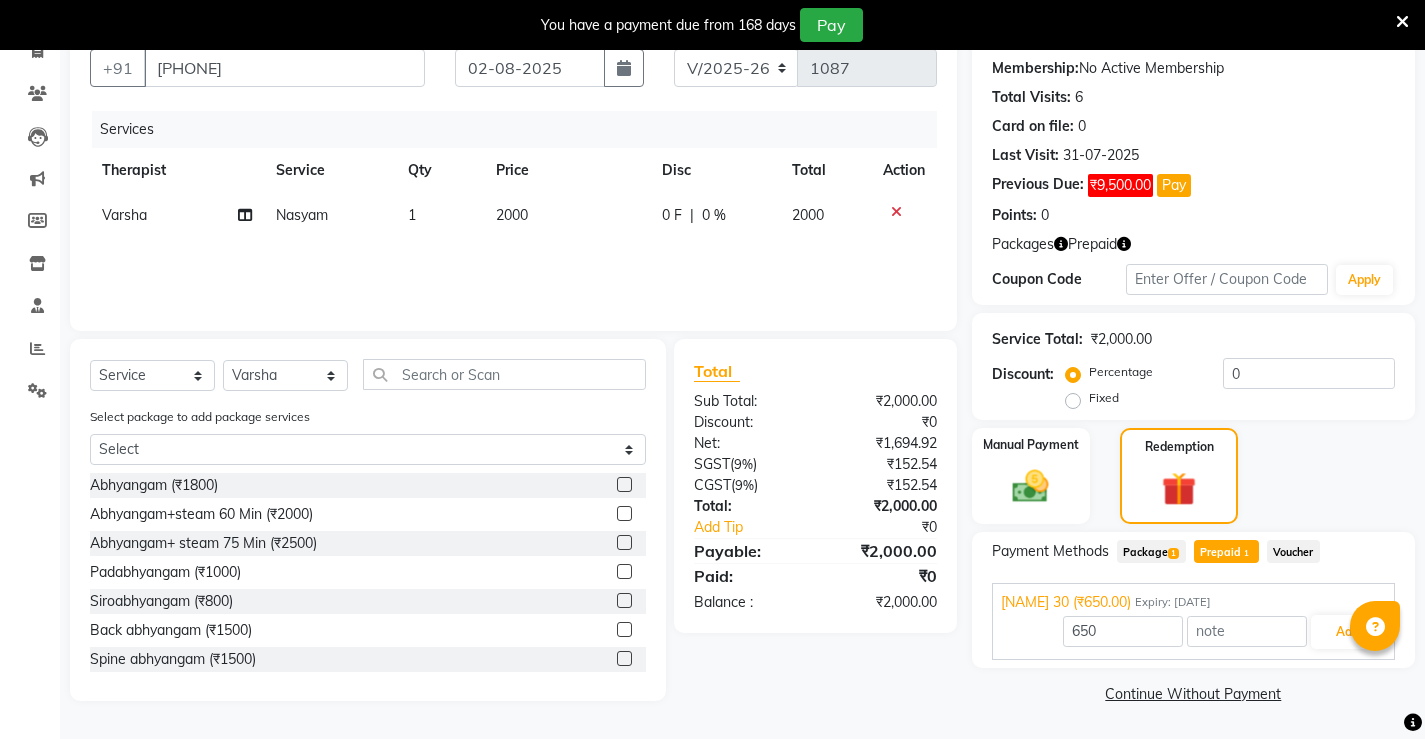 click on "Package  1" 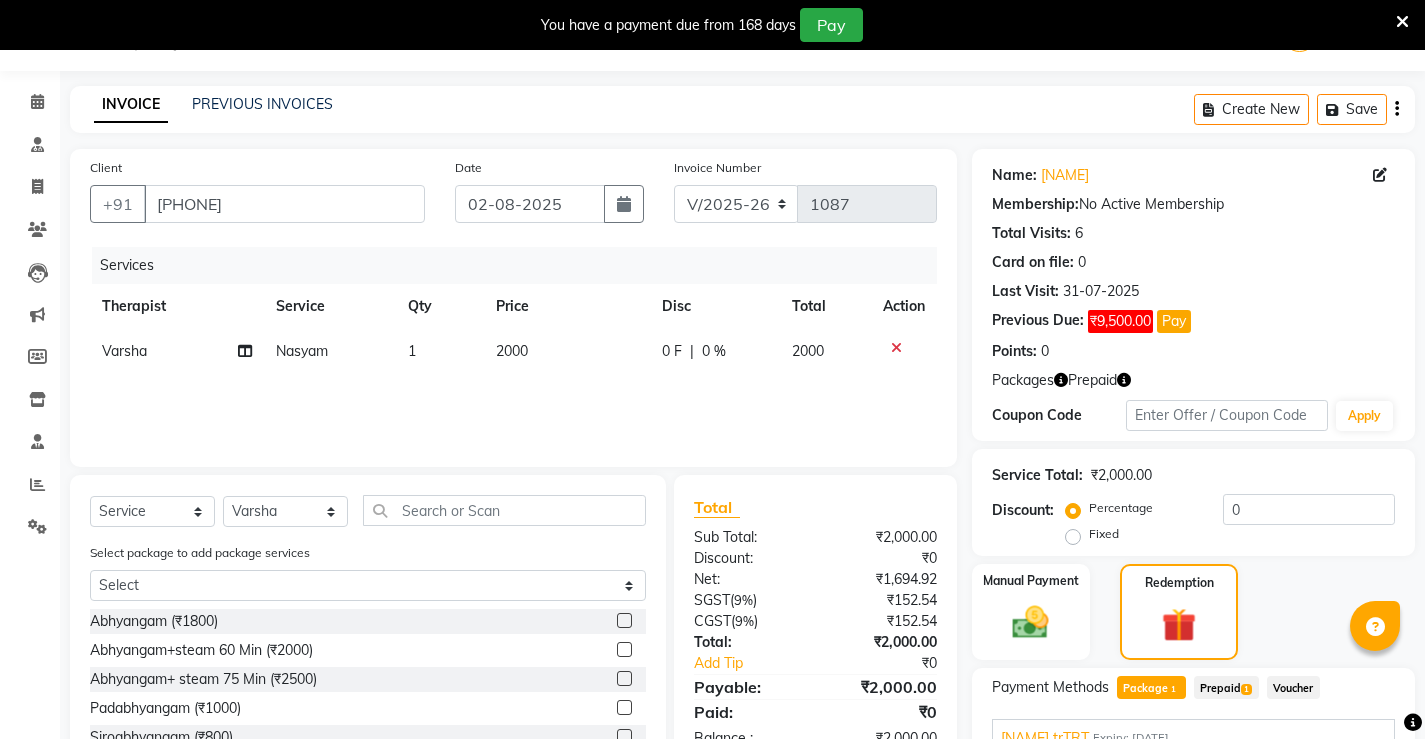 scroll, scrollTop: 0, scrollLeft: 0, axis: both 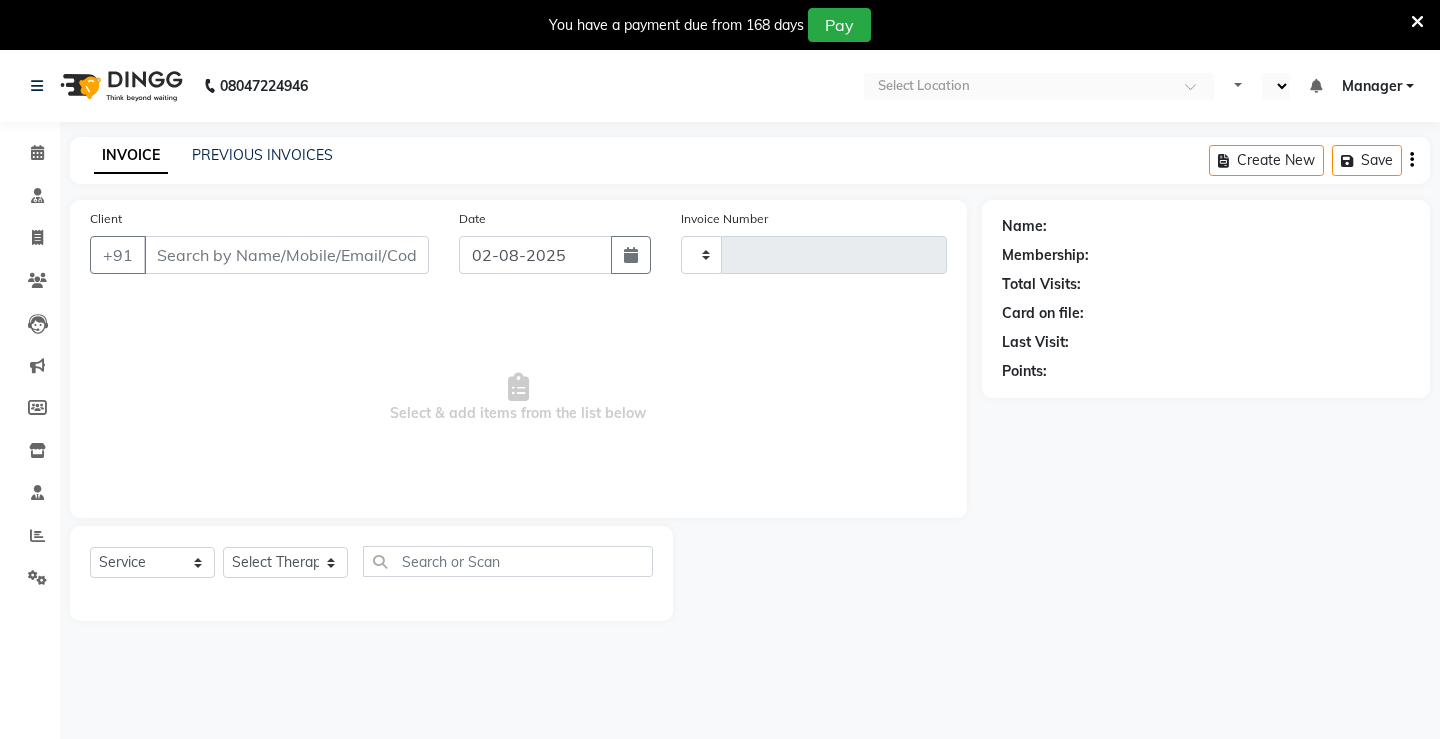 select on "service" 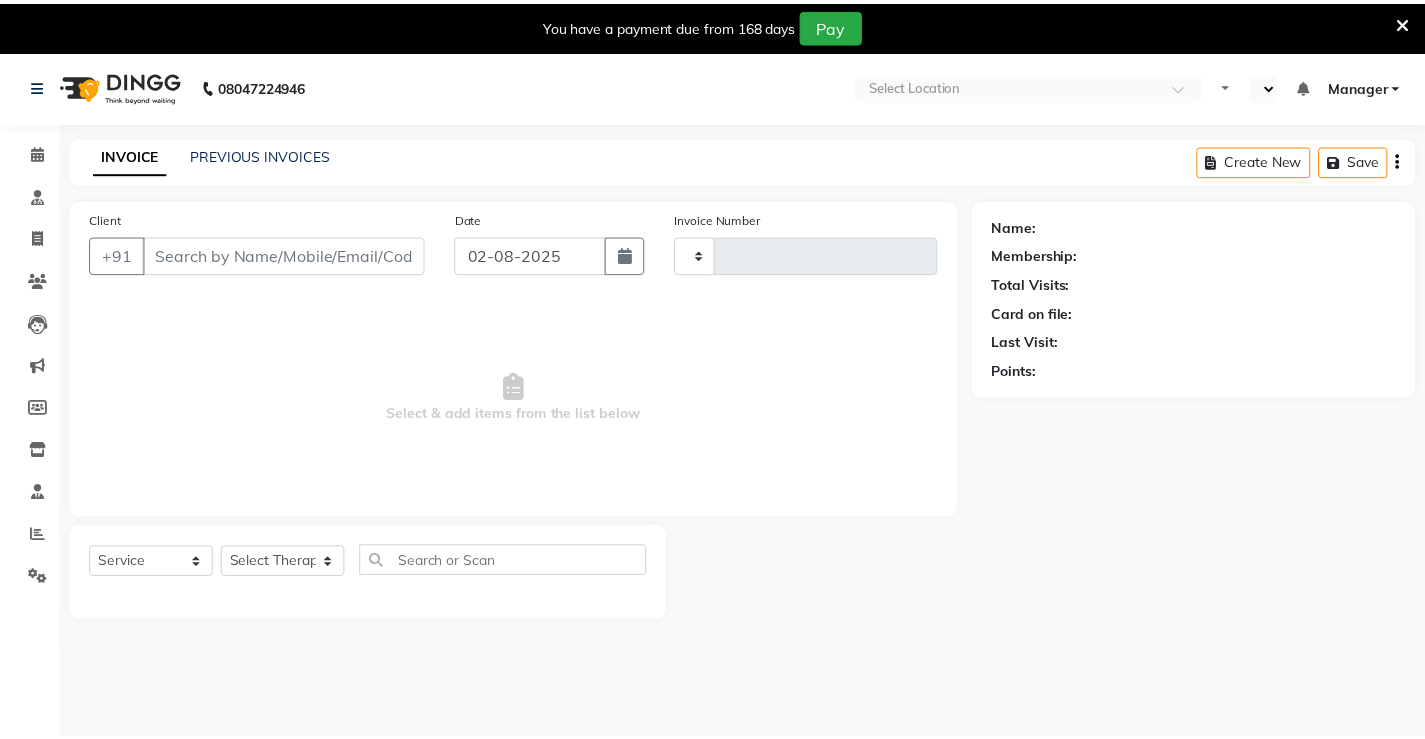 scroll, scrollTop: 0, scrollLeft: 0, axis: both 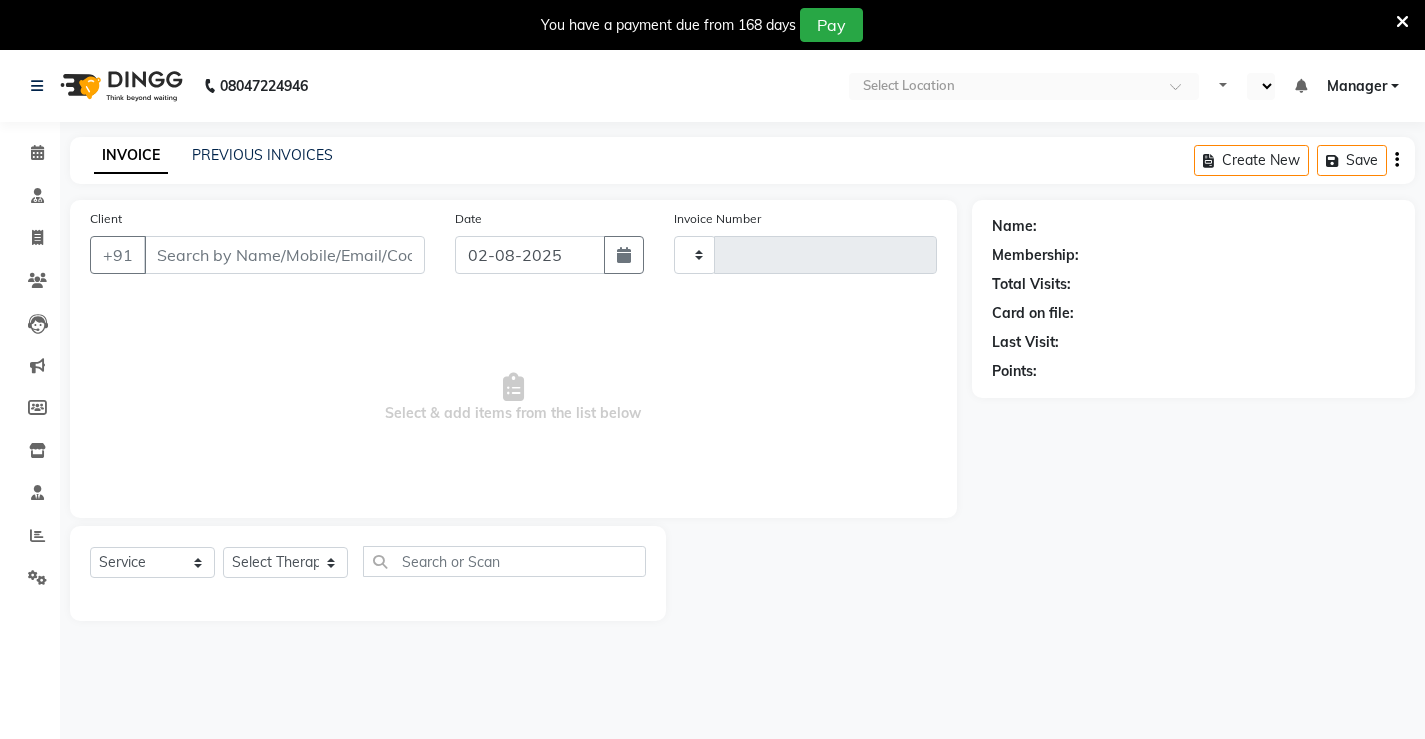type on "1087" 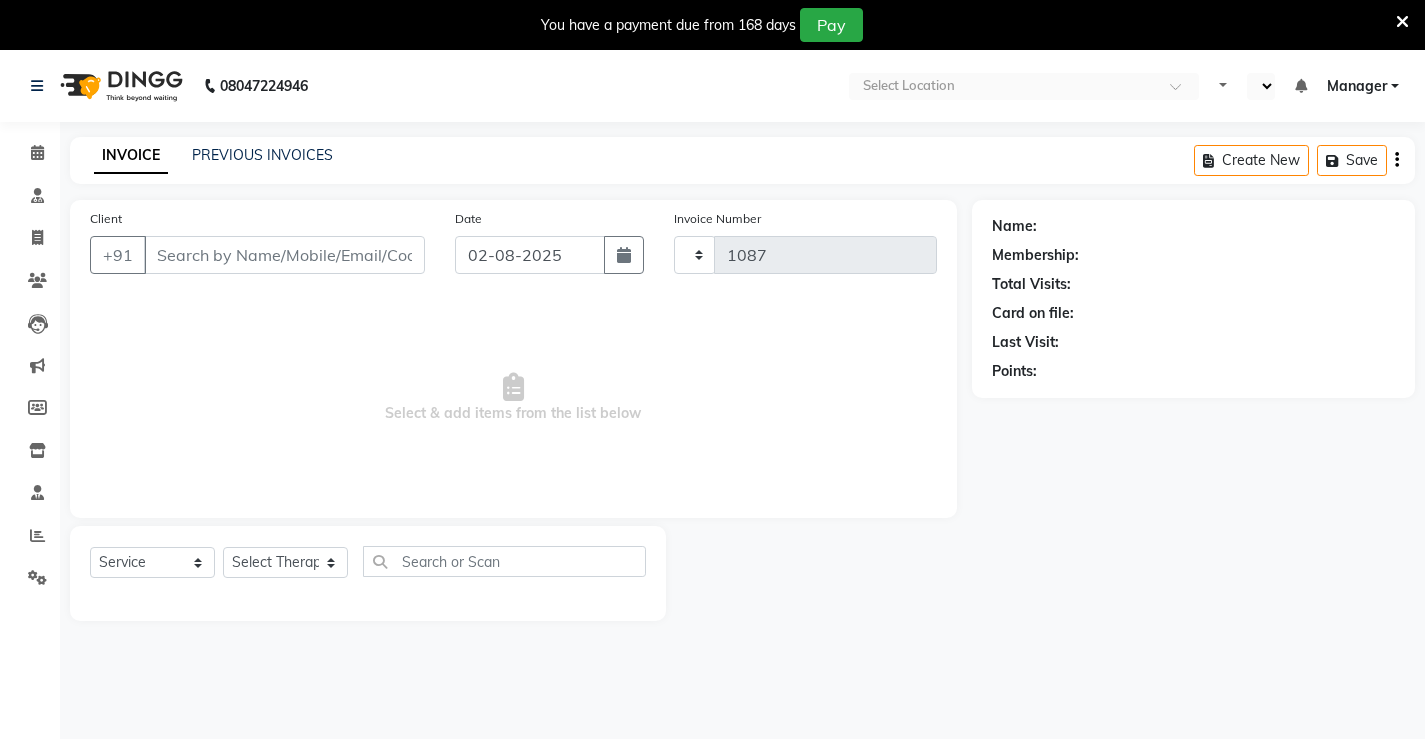 select on "en" 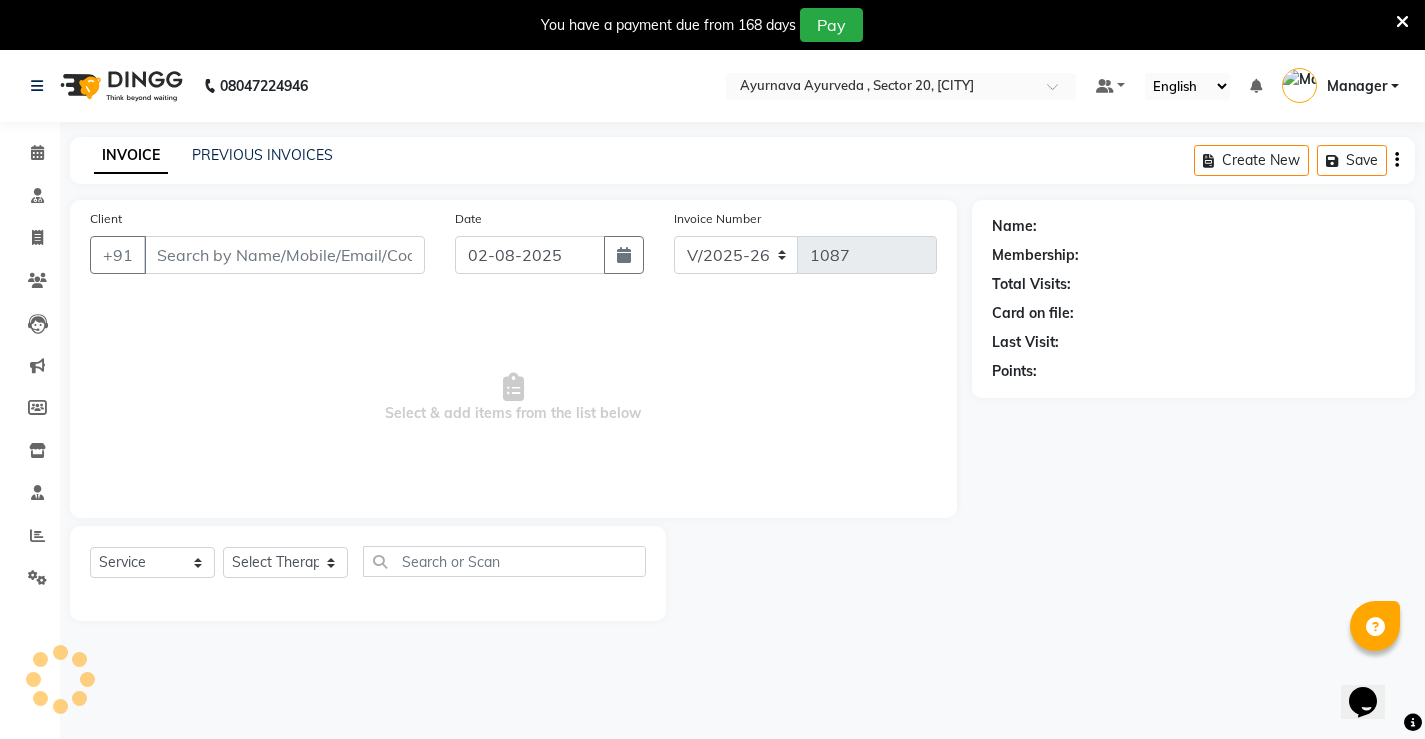 scroll, scrollTop: 0, scrollLeft: 0, axis: both 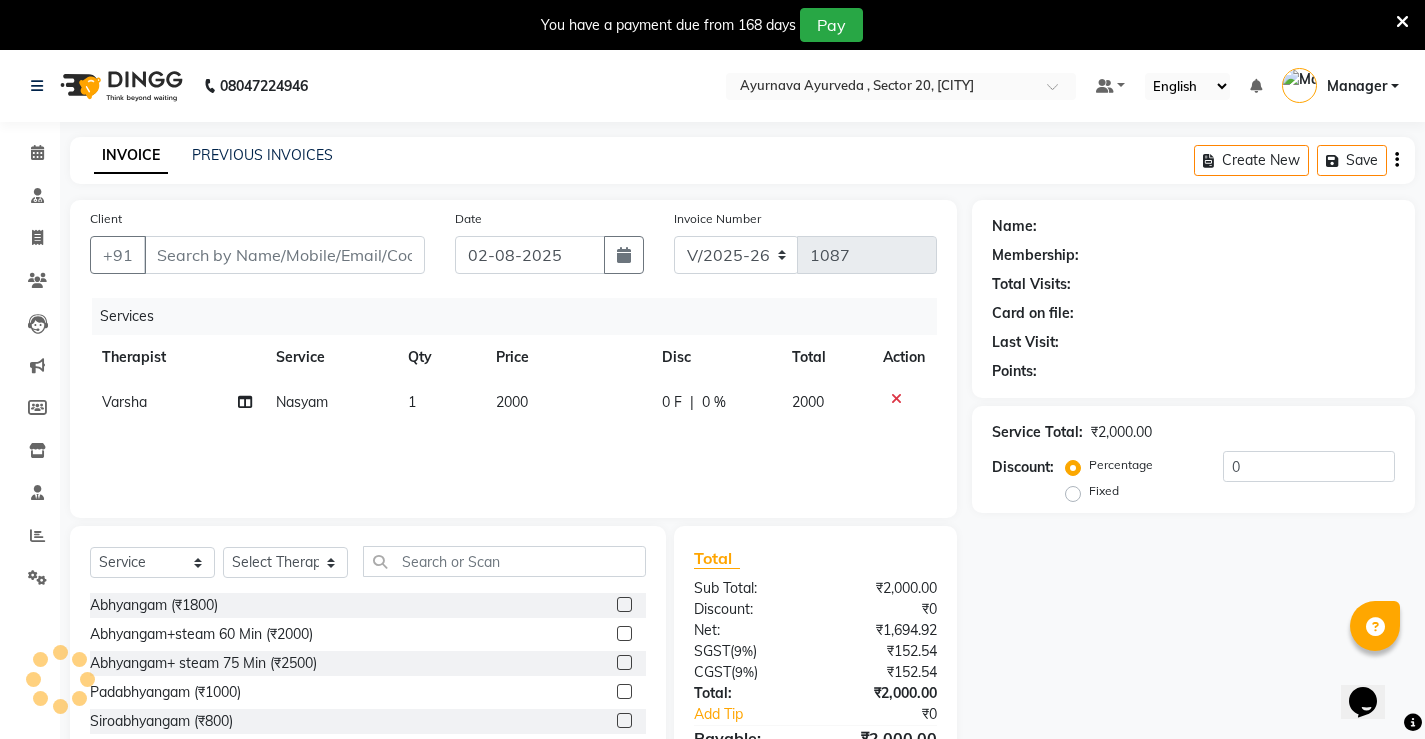 type on "[PHONE]" 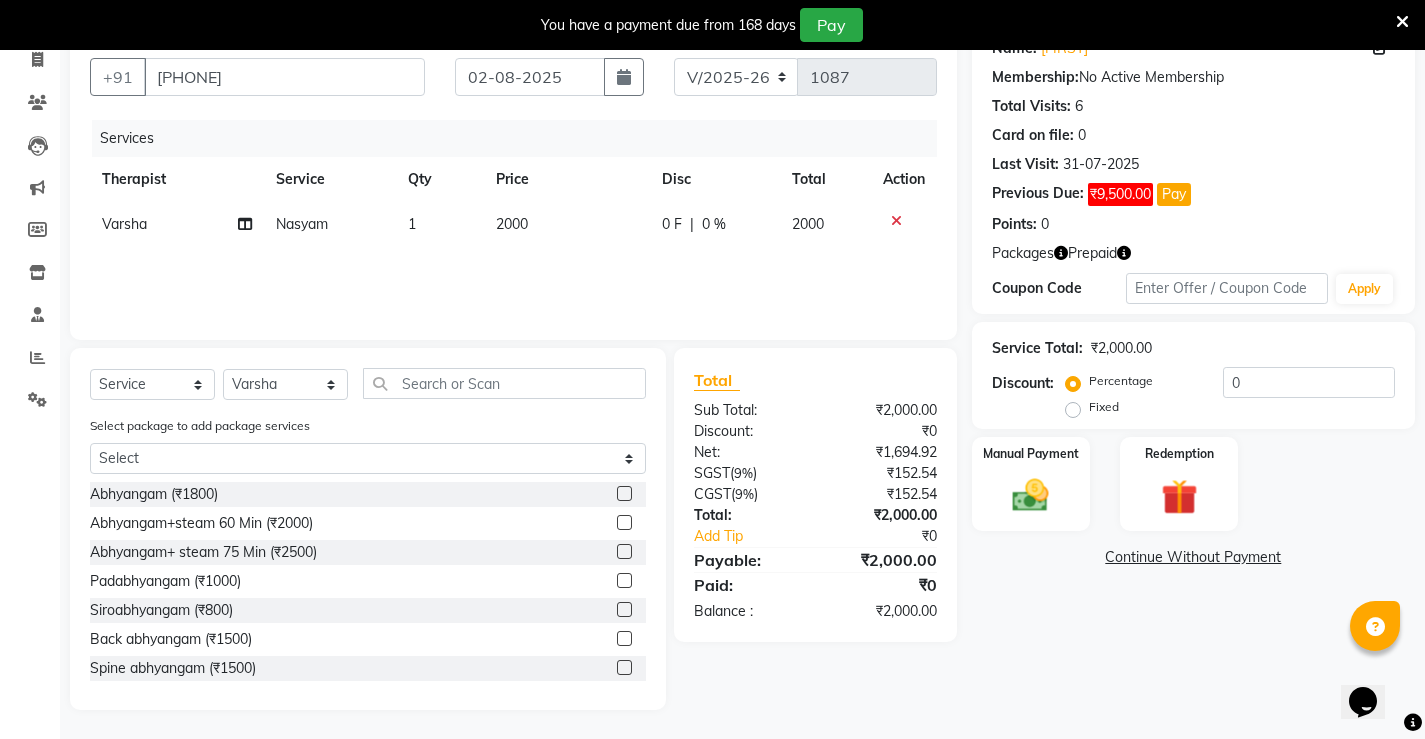 scroll, scrollTop: 179, scrollLeft: 0, axis: vertical 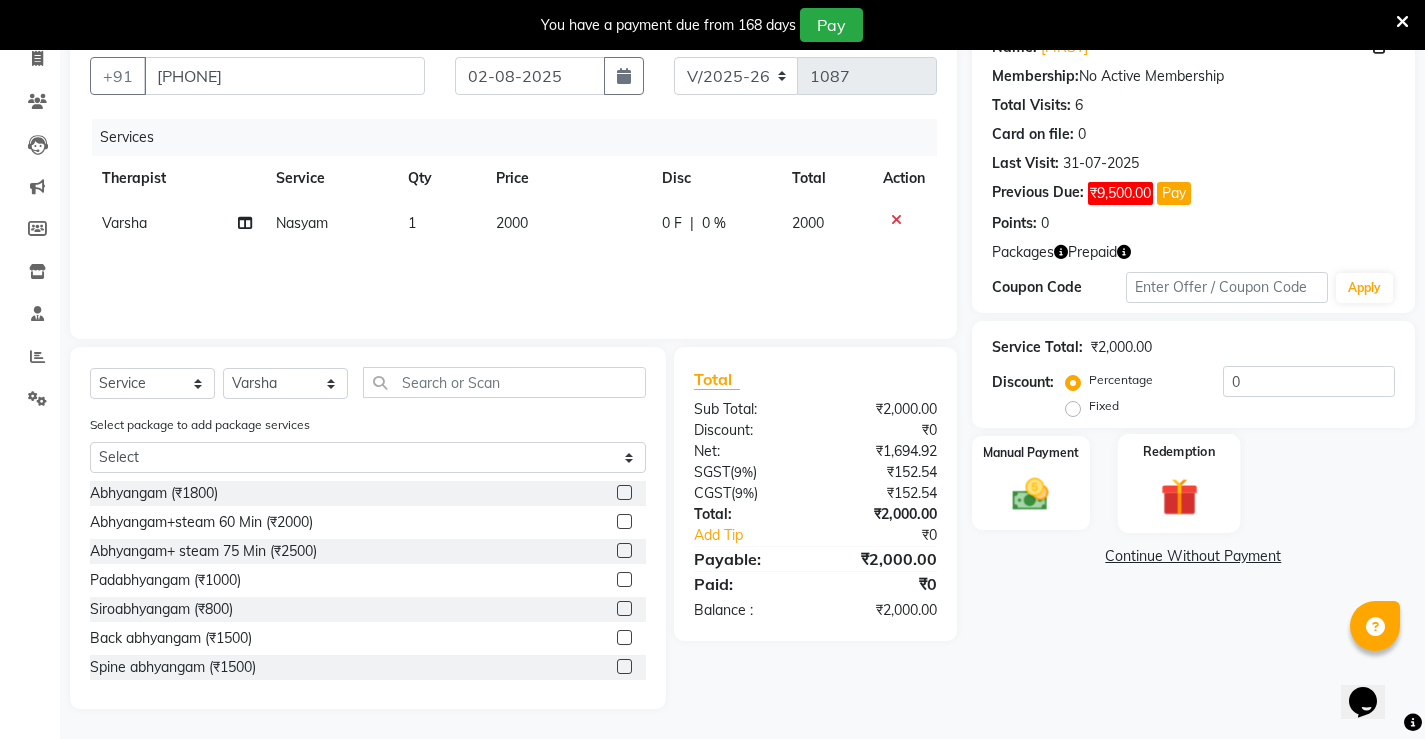 click on "Redemption" 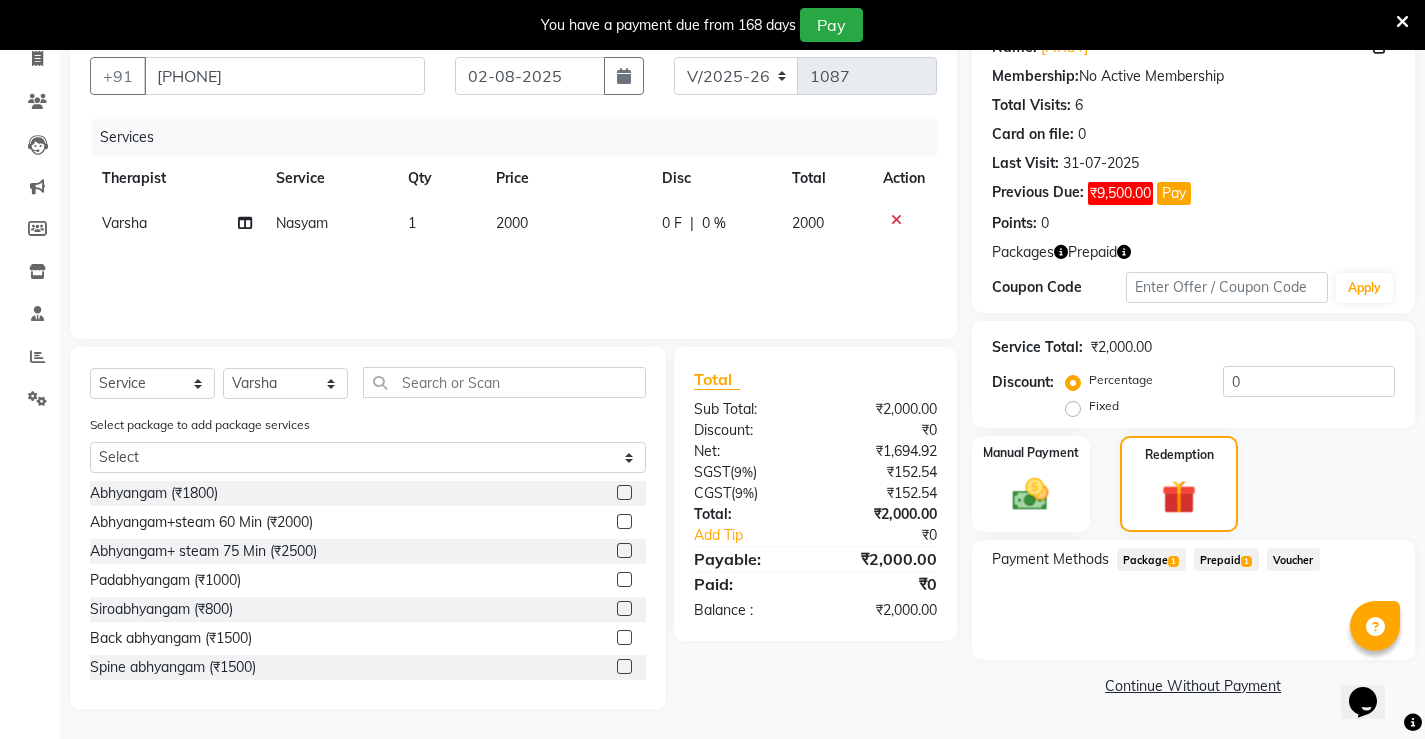 click on "Package  1" 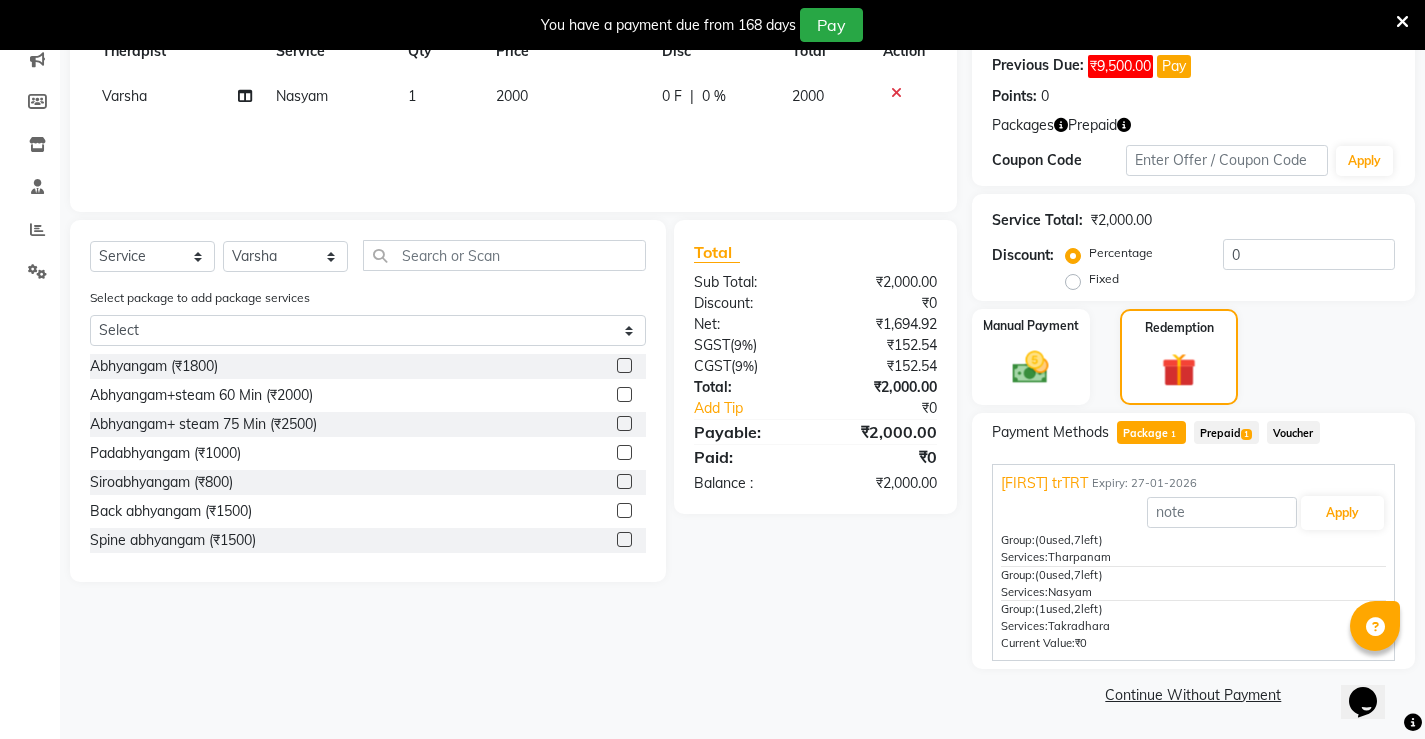 scroll, scrollTop: 307, scrollLeft: 0, axis: vertical 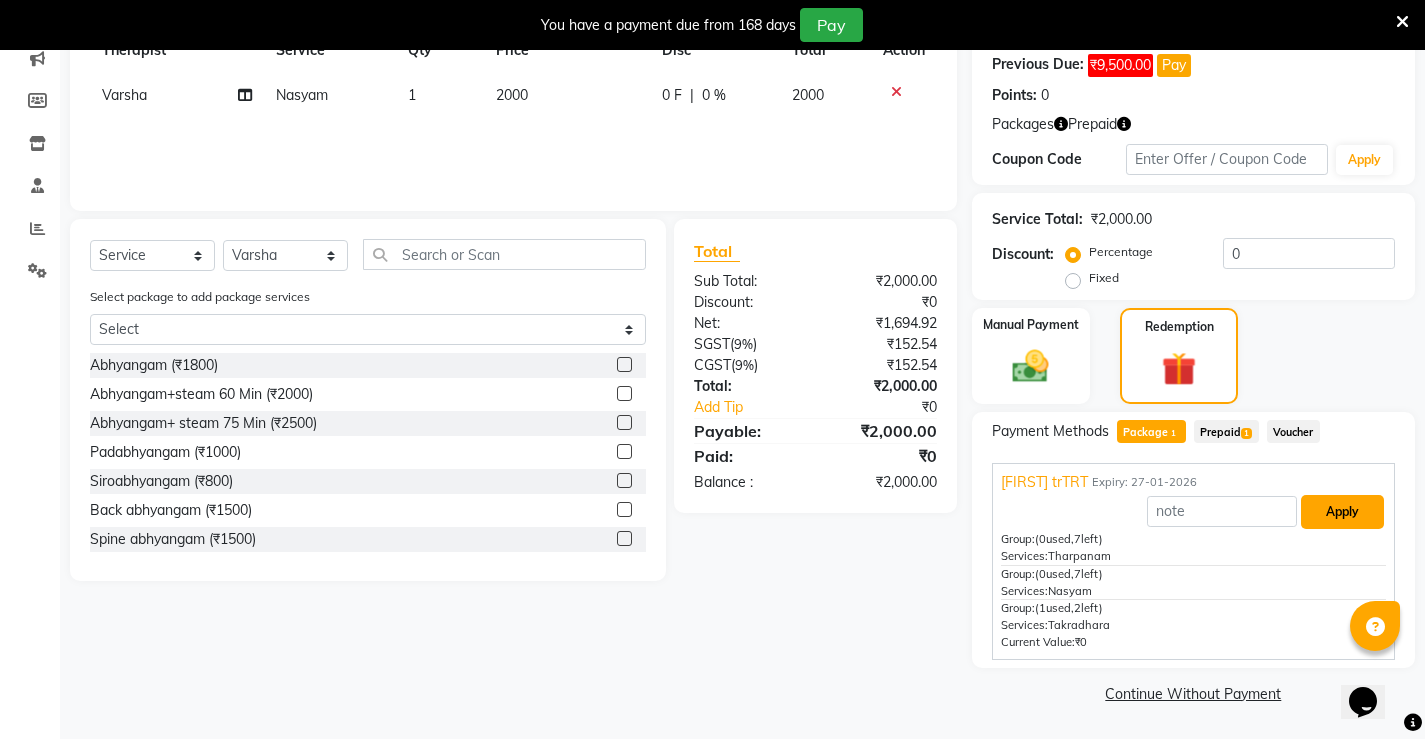 click on "Apply" at bounding box center [1342, 512] 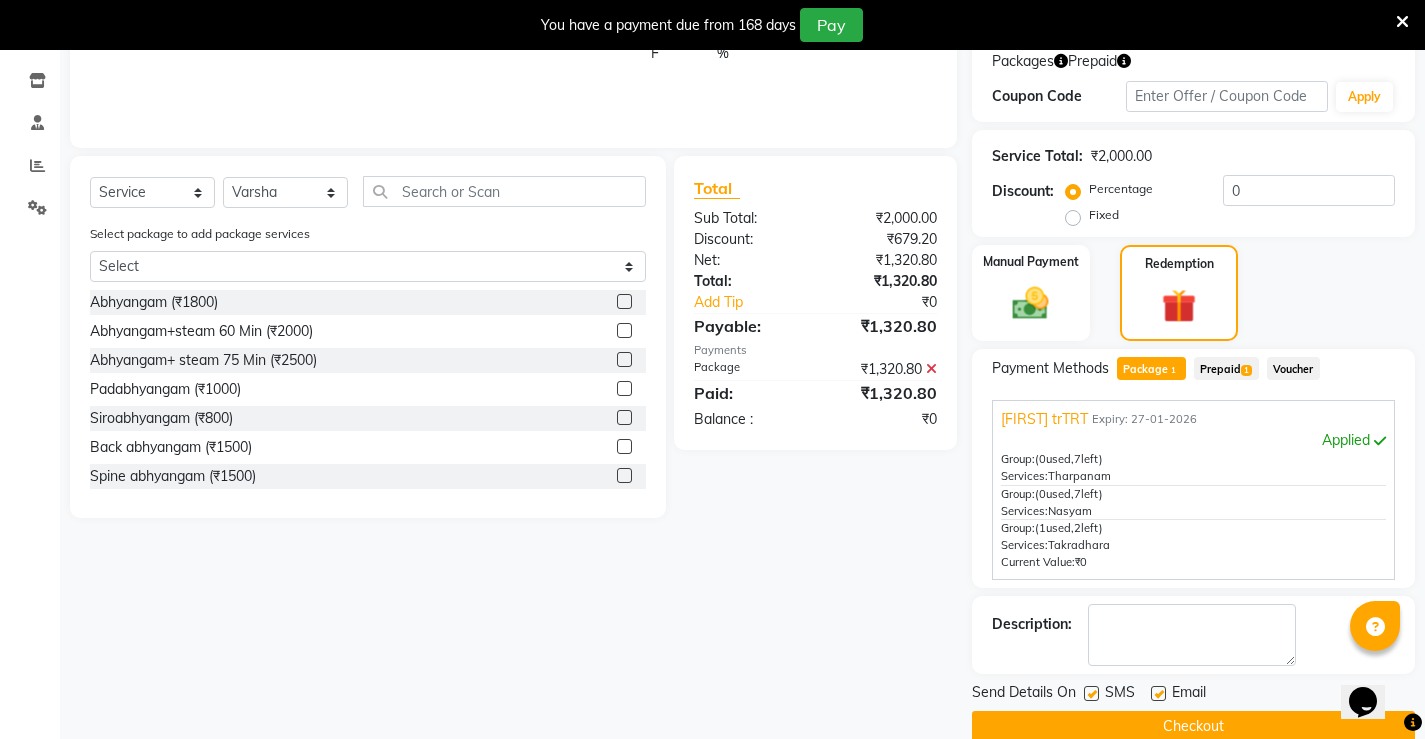 scroll, scrollTop: 403, scrollLeft: 0, axis: vertical 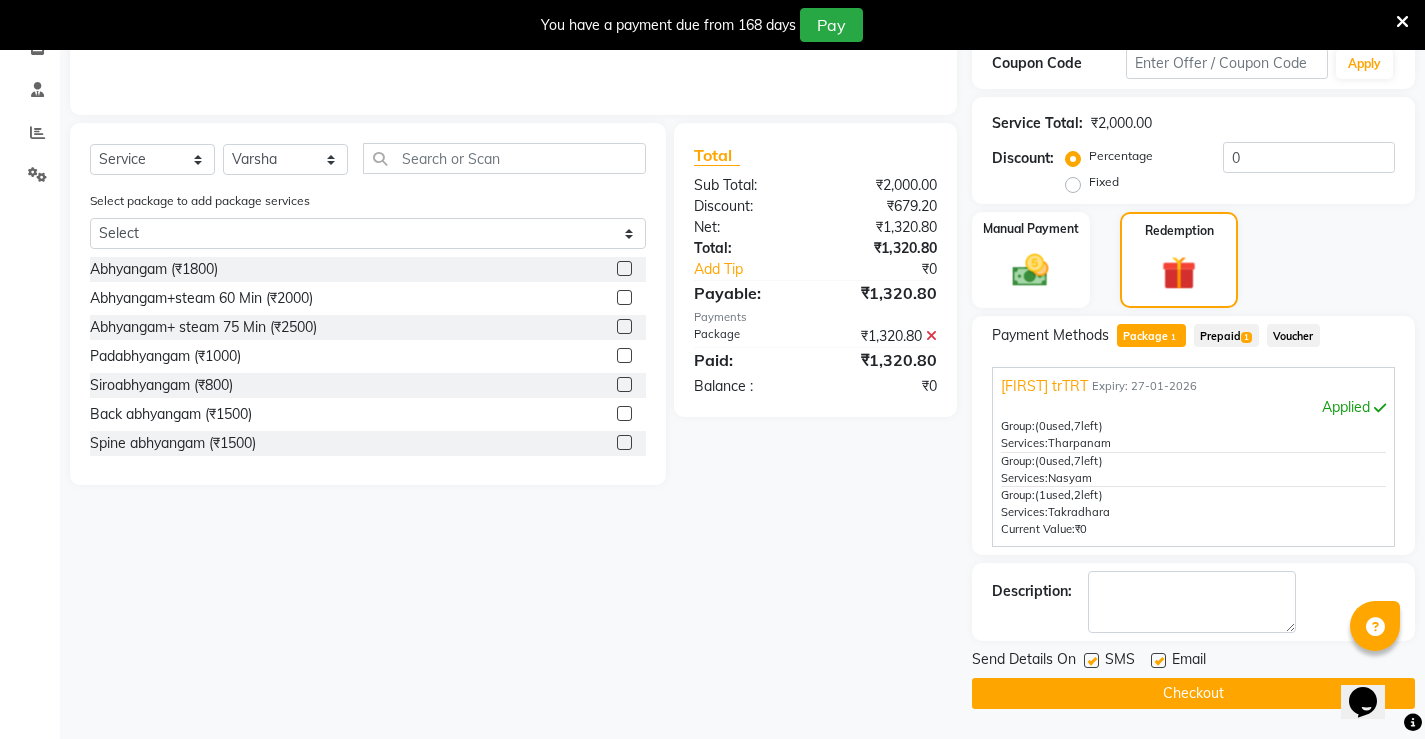 click 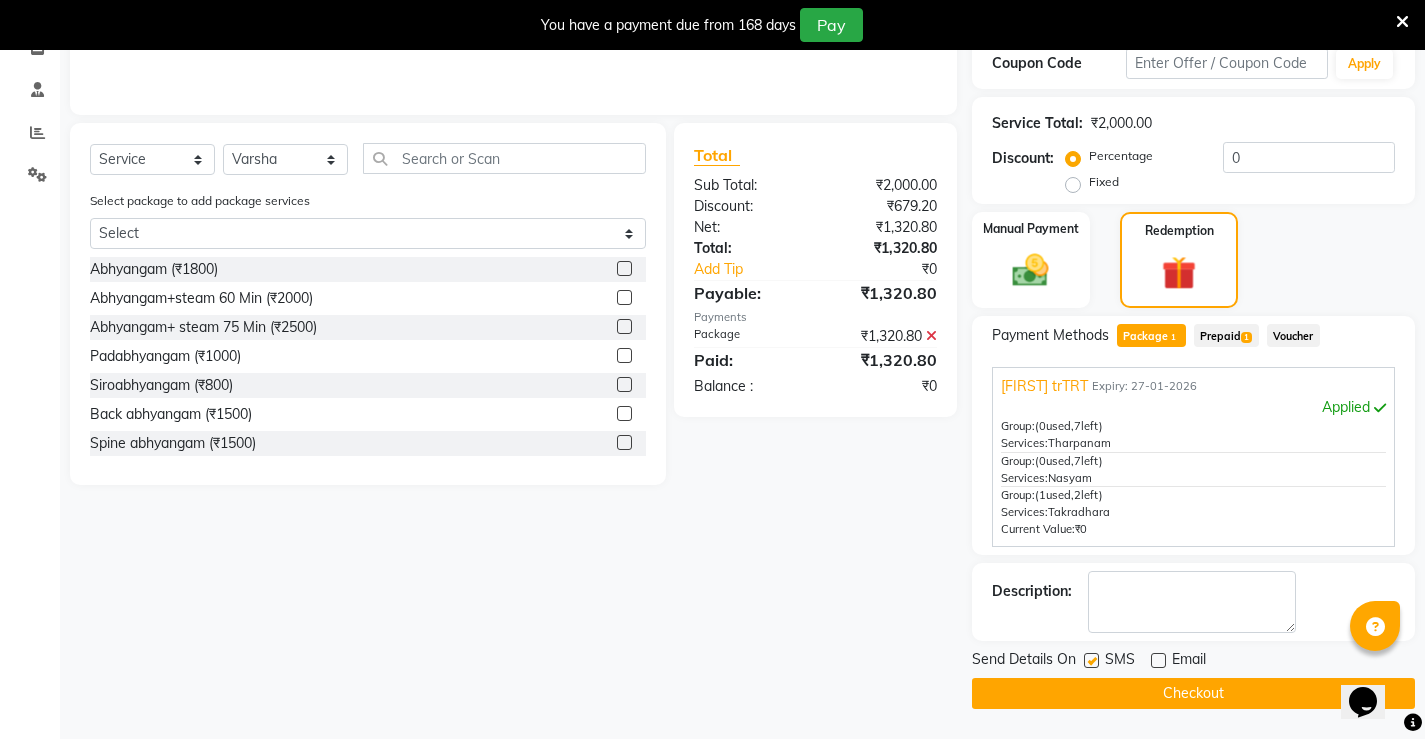 click 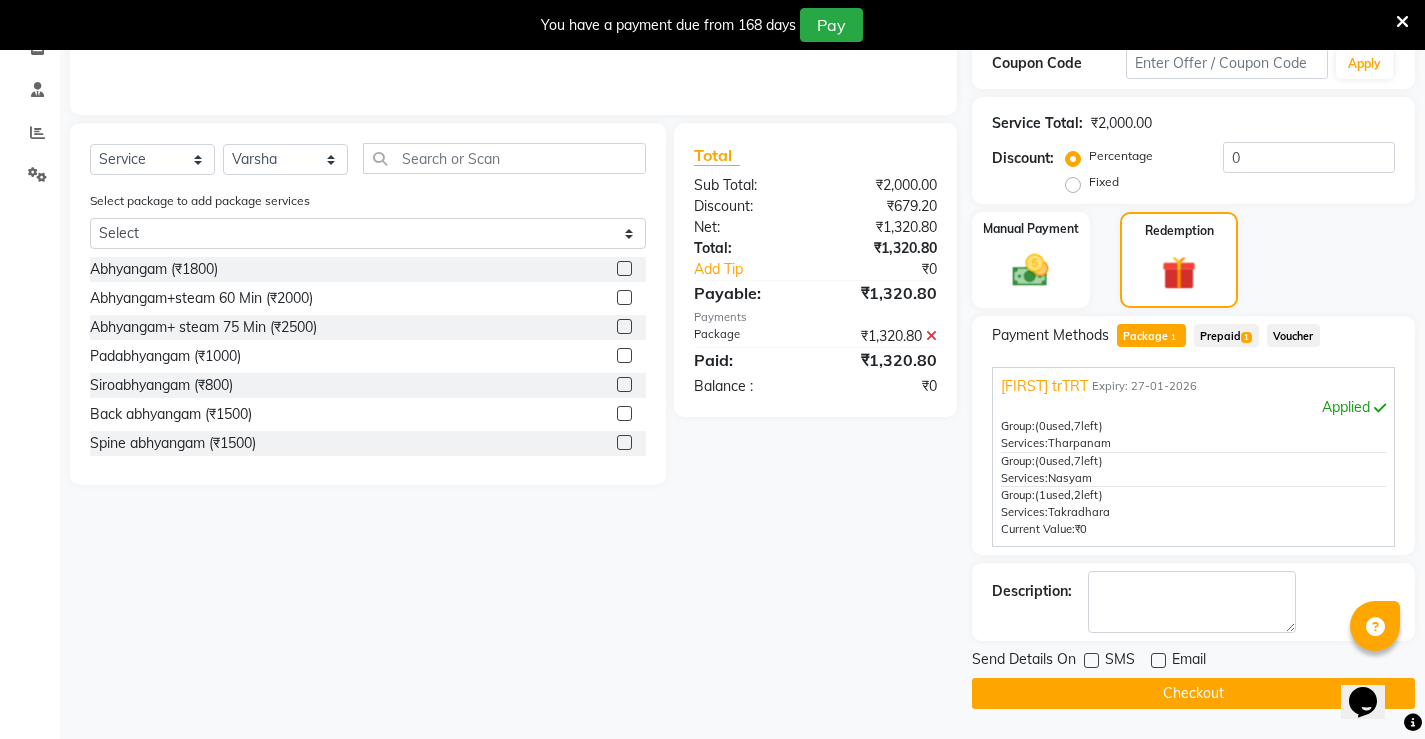 click on "Checkout" 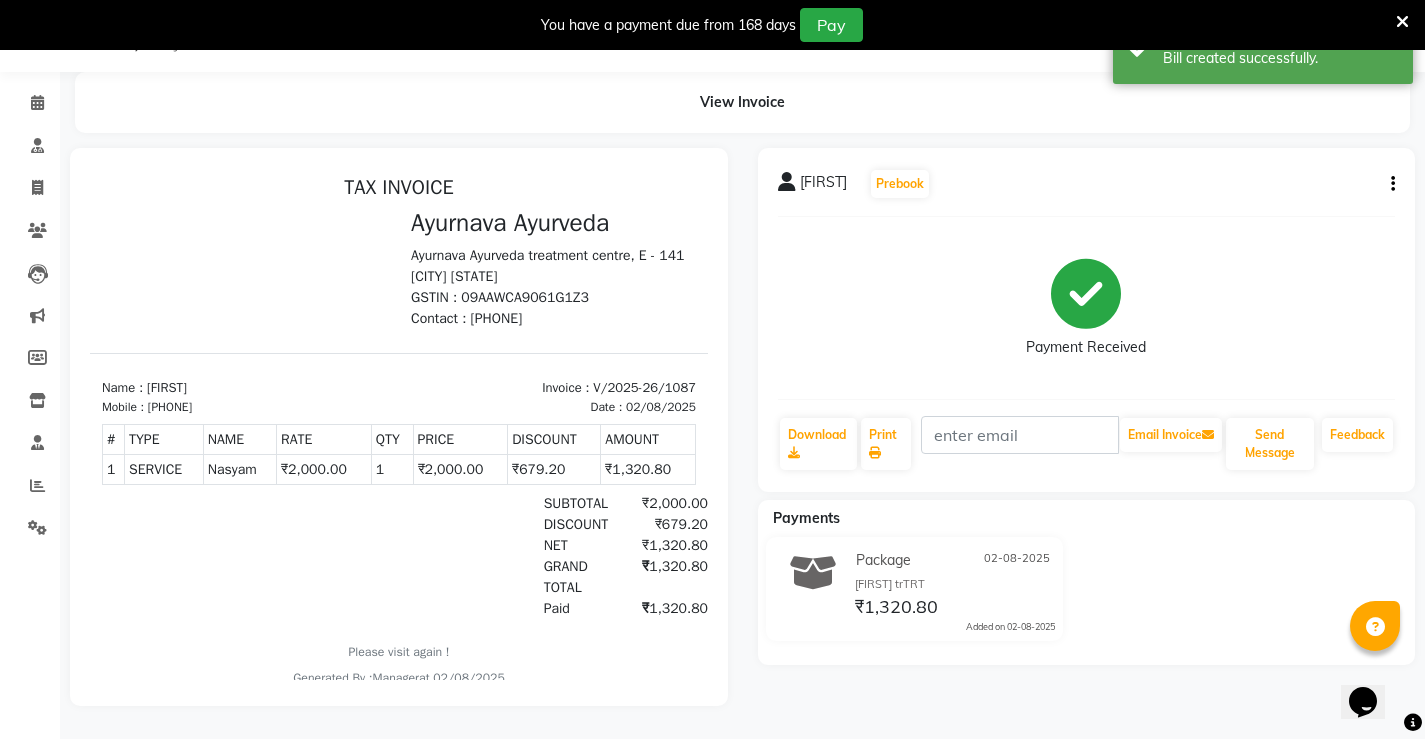 scroll, scrollTop: 62, scrollLeft: 0, axis: vertical 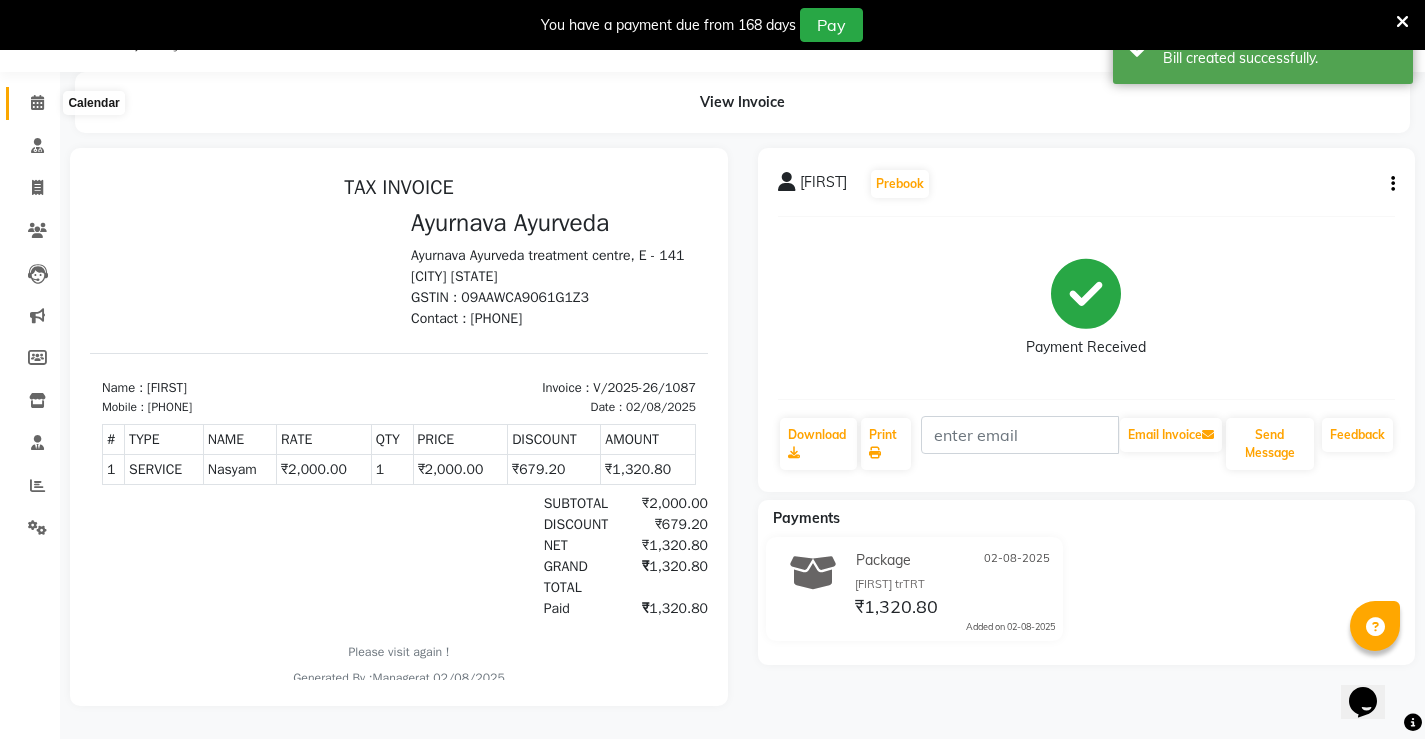 click 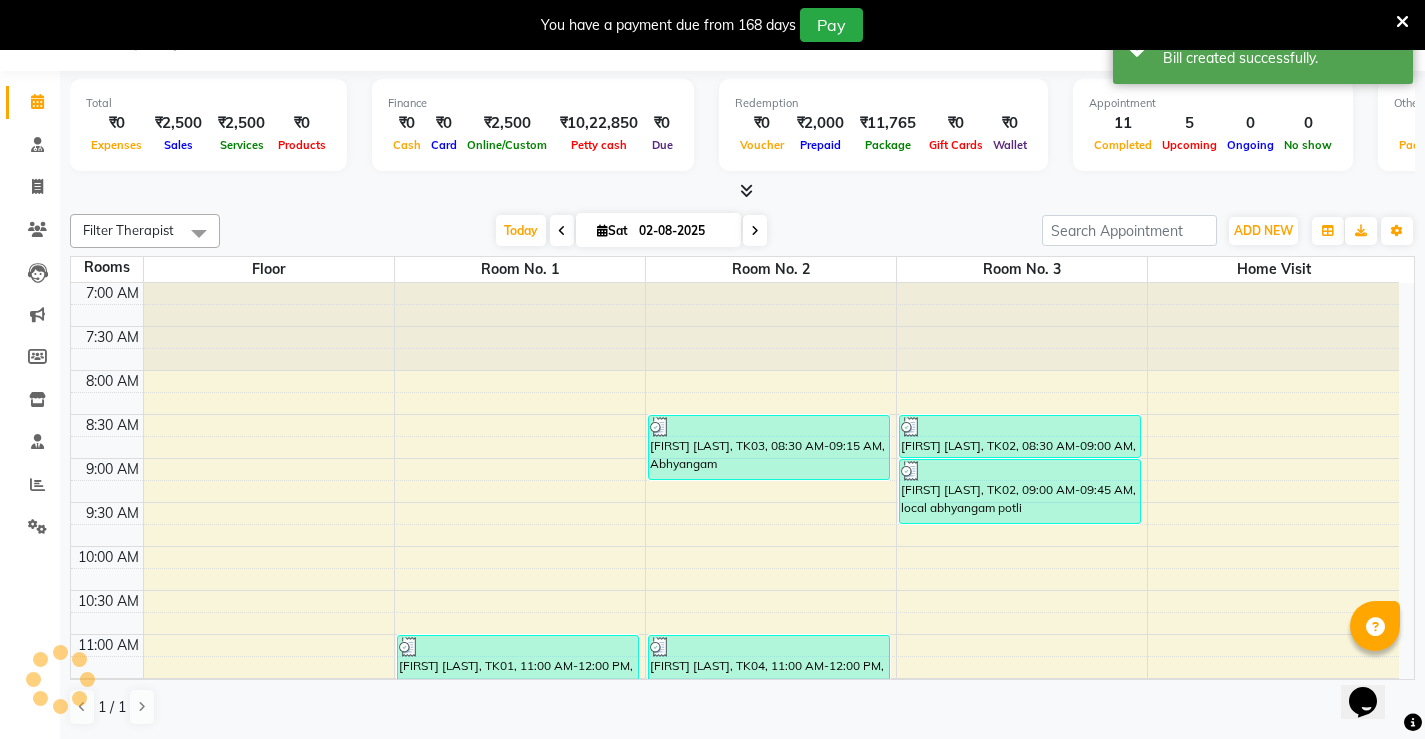 scroll, scrollTop: 50, scrollLeft: 0, axis: vertical 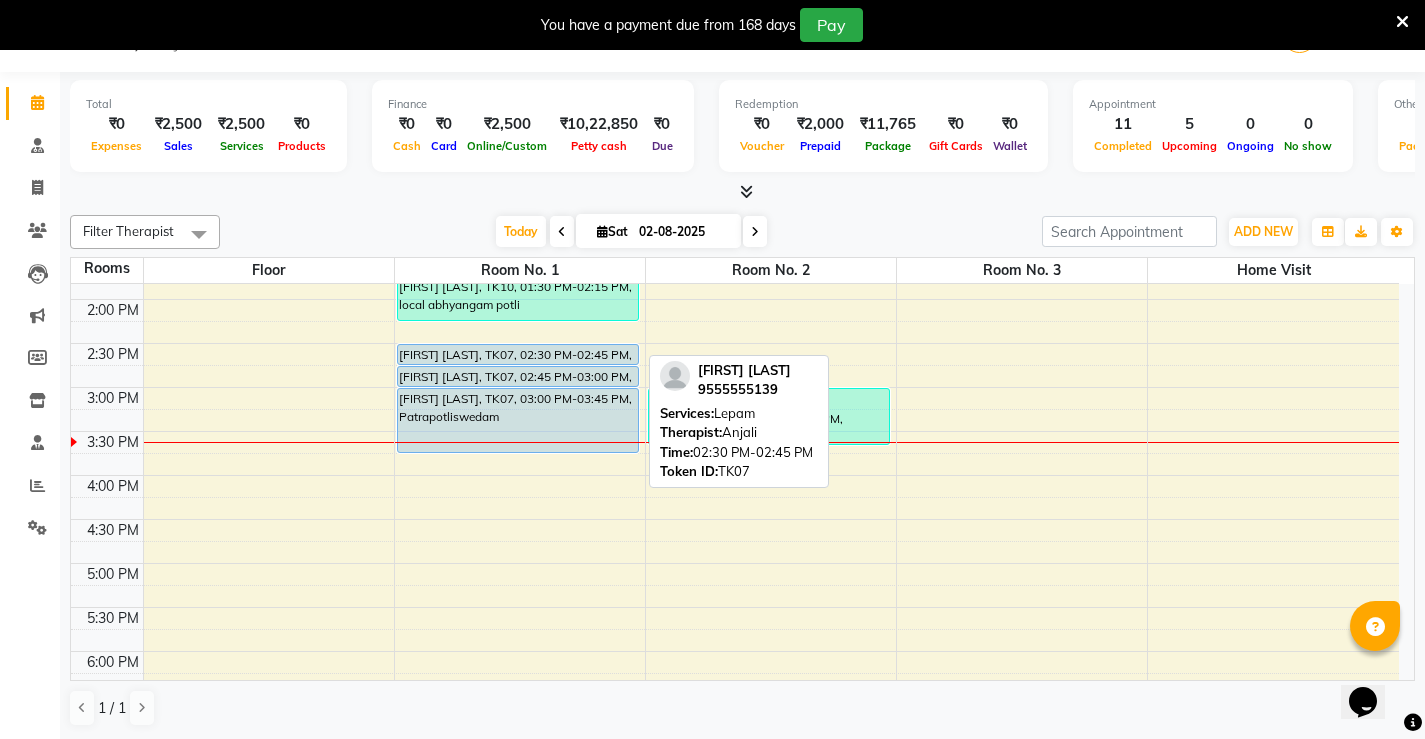 click at bounding box center [518, 364] 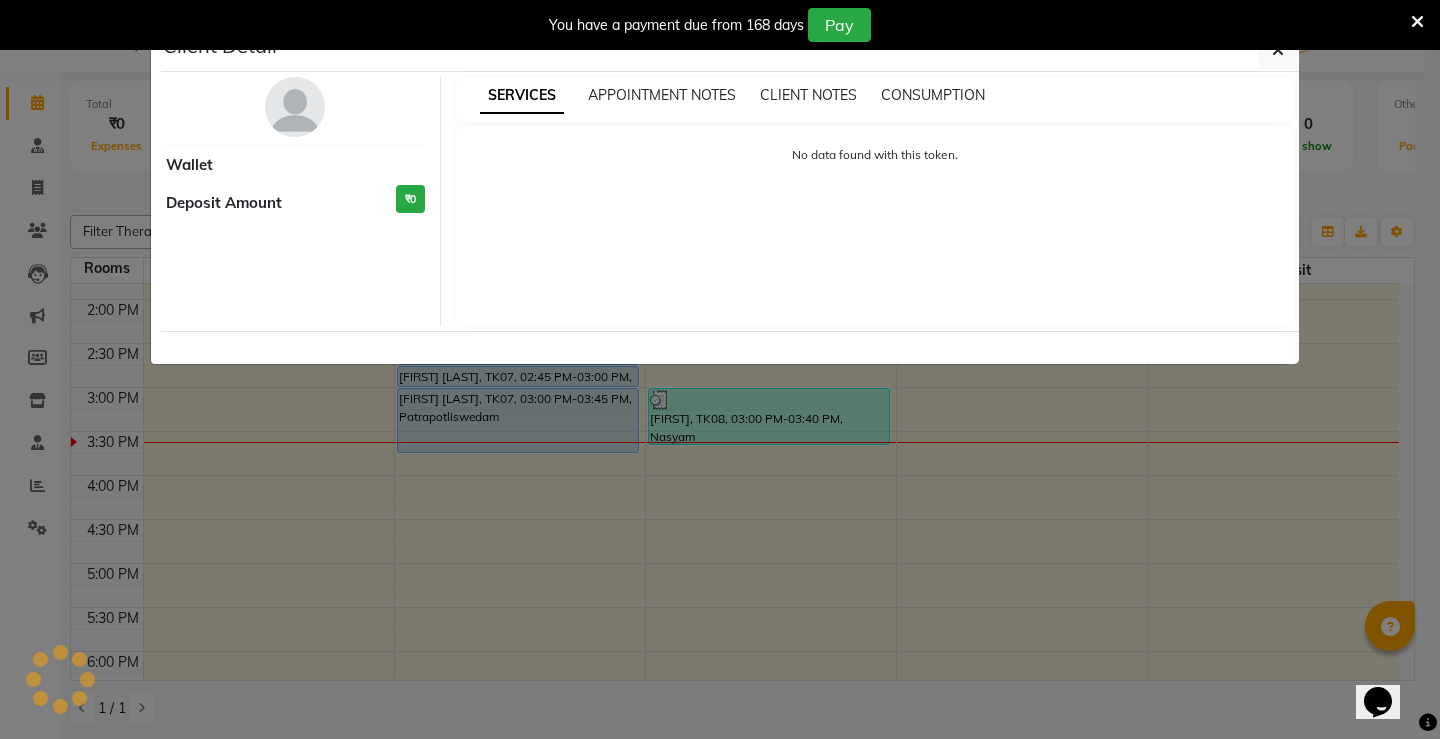 select on "5" 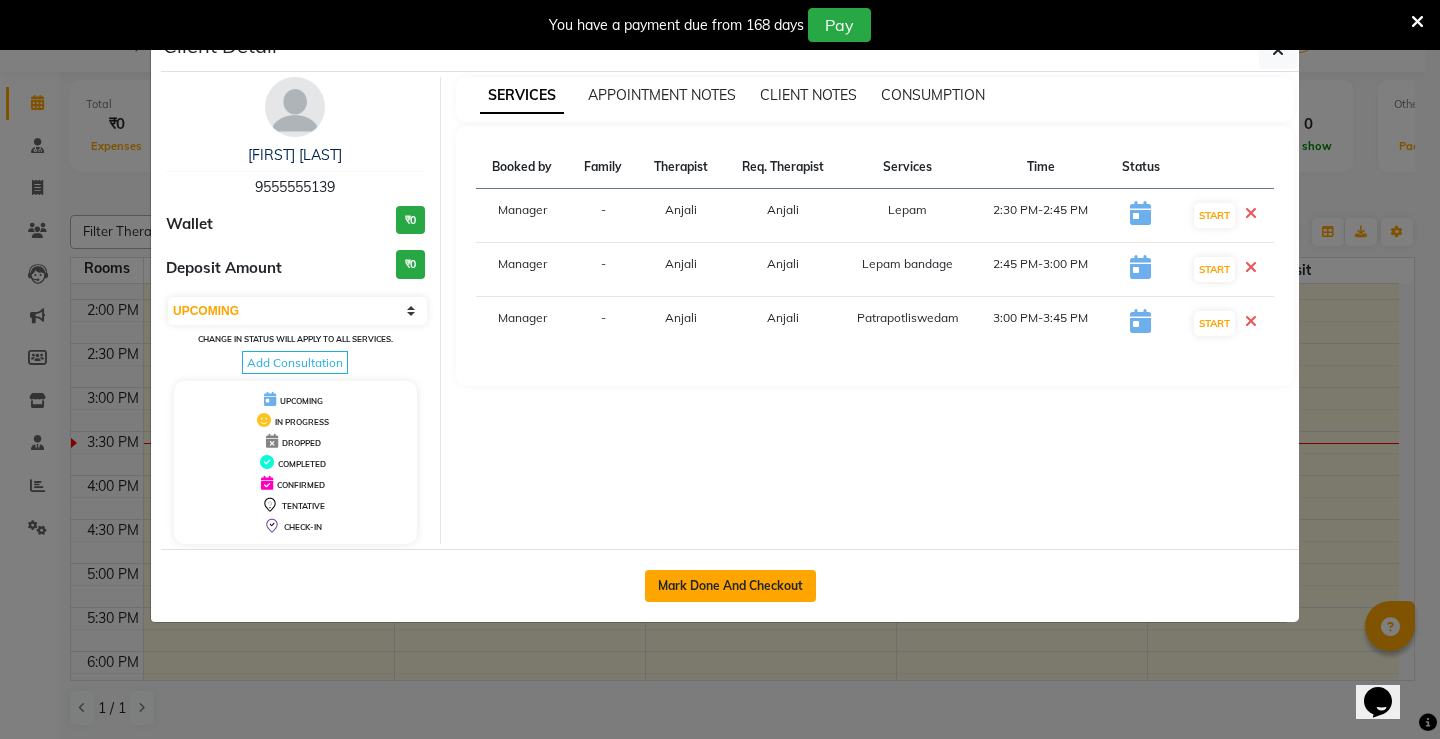 click on "Mark Done And Checkout" 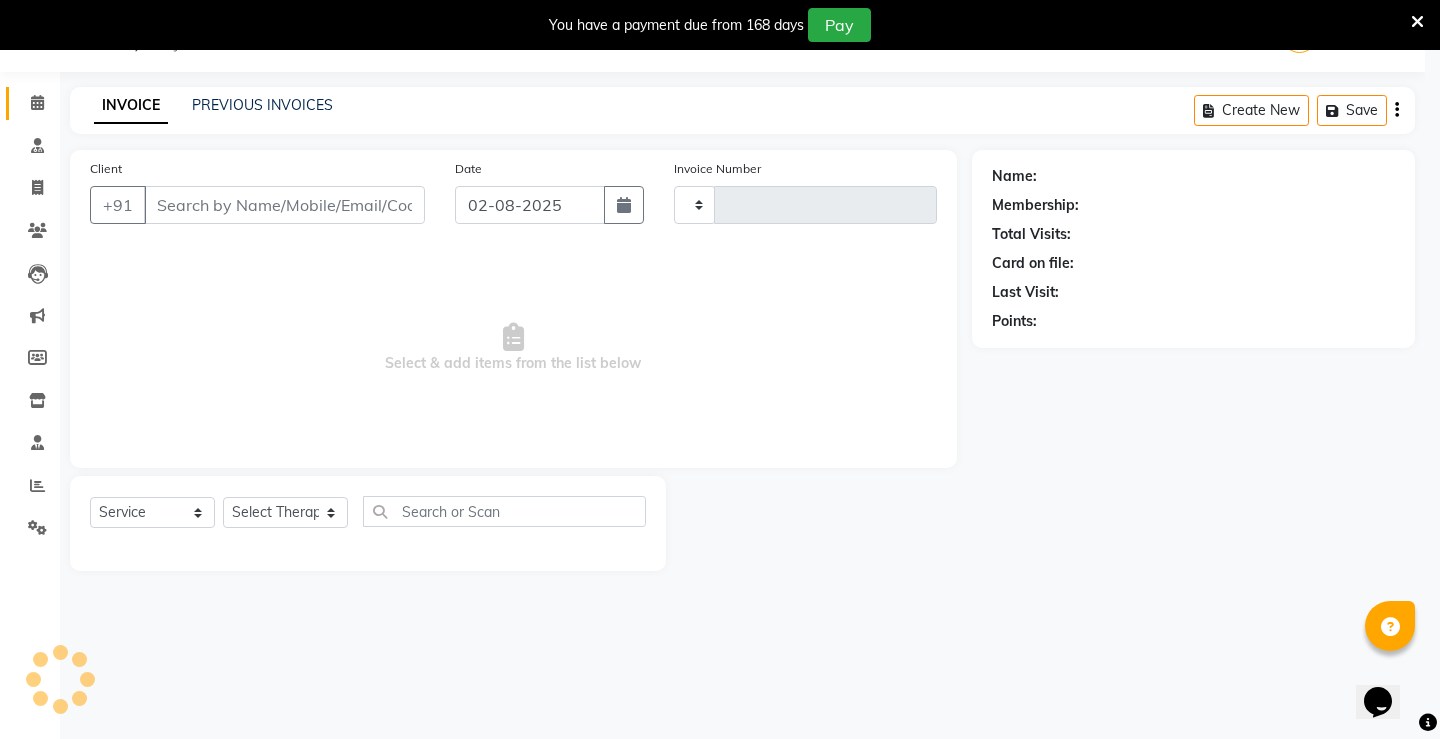 type on "1088" 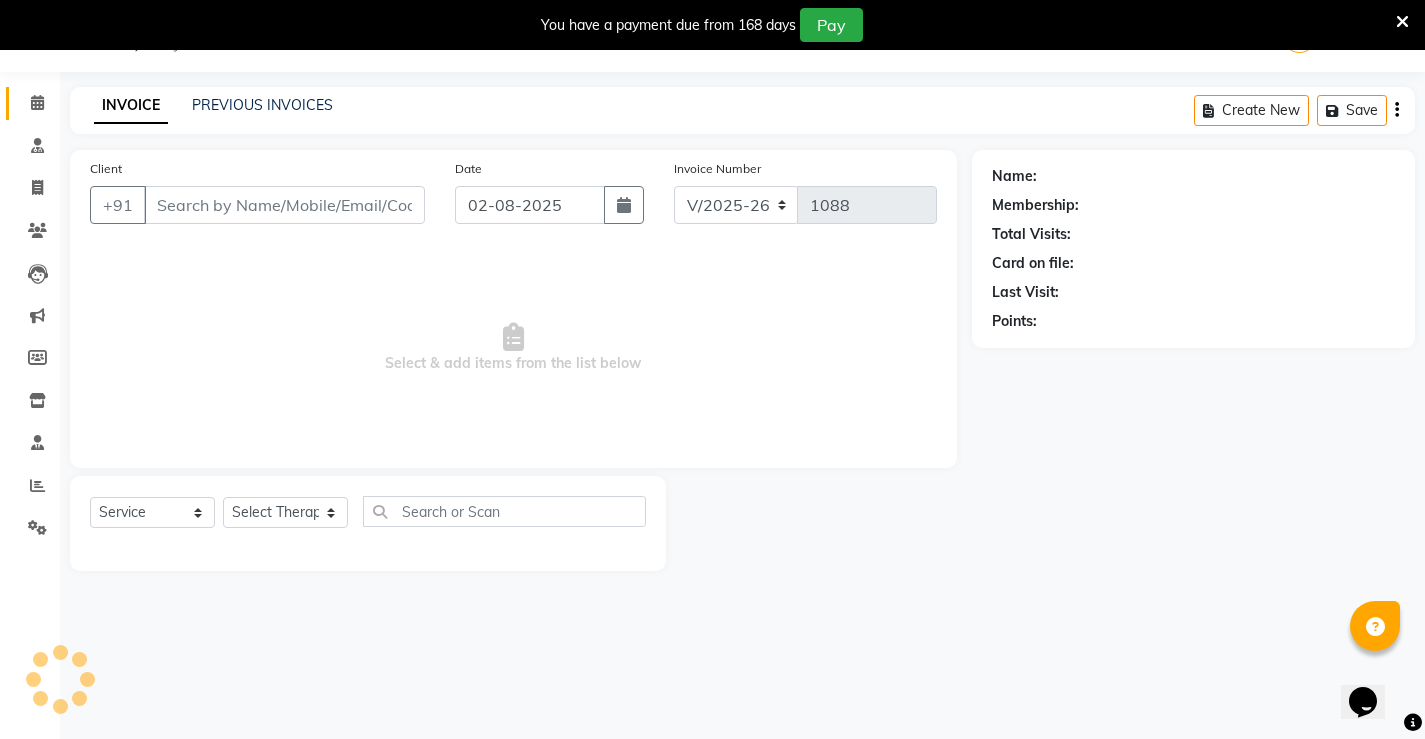 type on "9555555139" 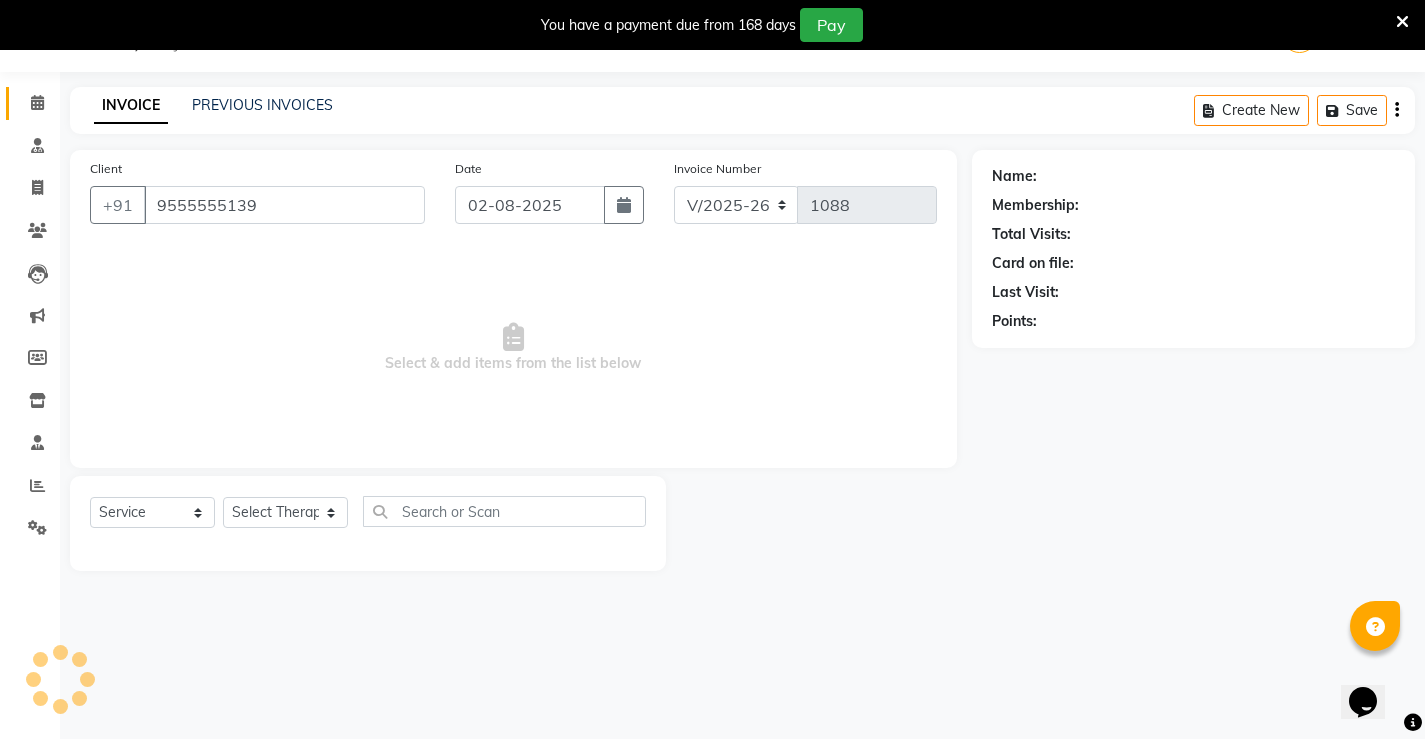 select on "68703" 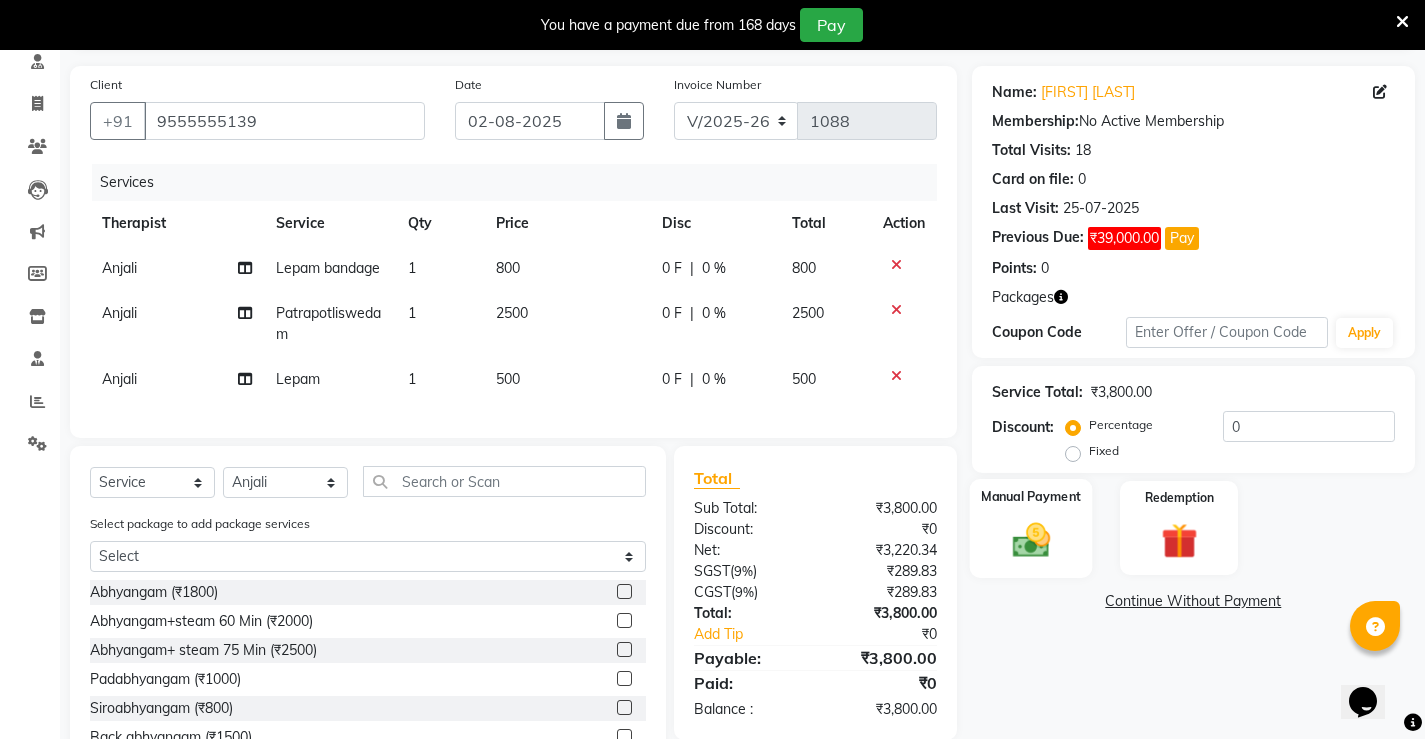 scroll, scrollTop: 248, scrollLeft: 0, axis: vertical 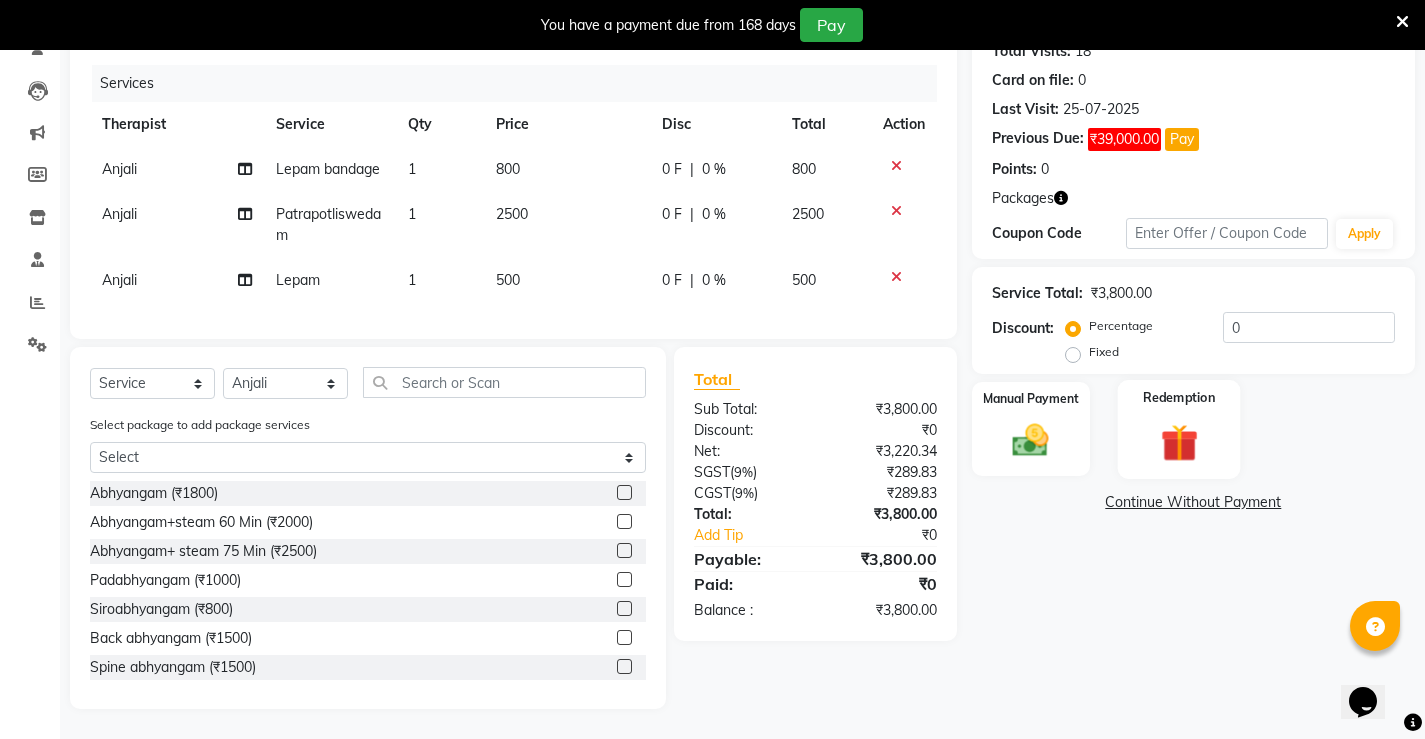 click on "Redemption" 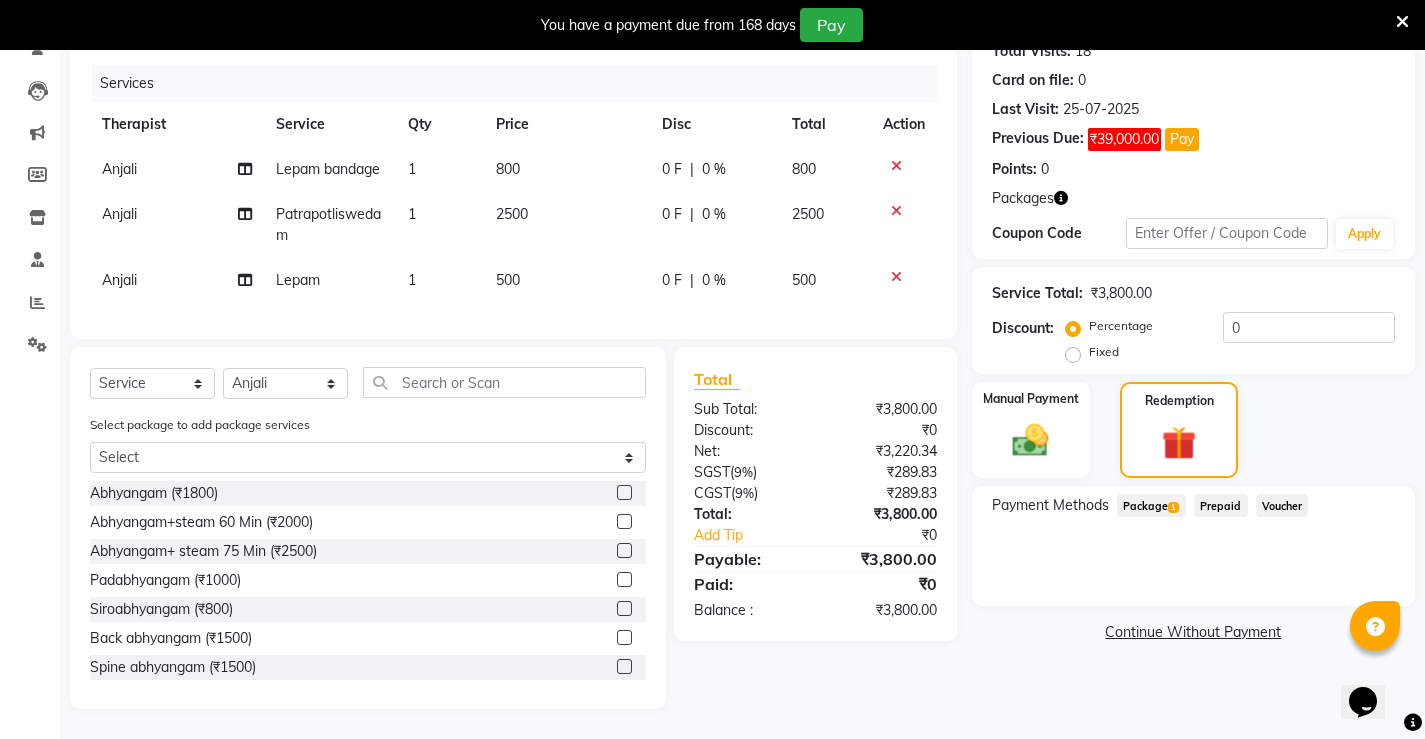 click on "Package  1" 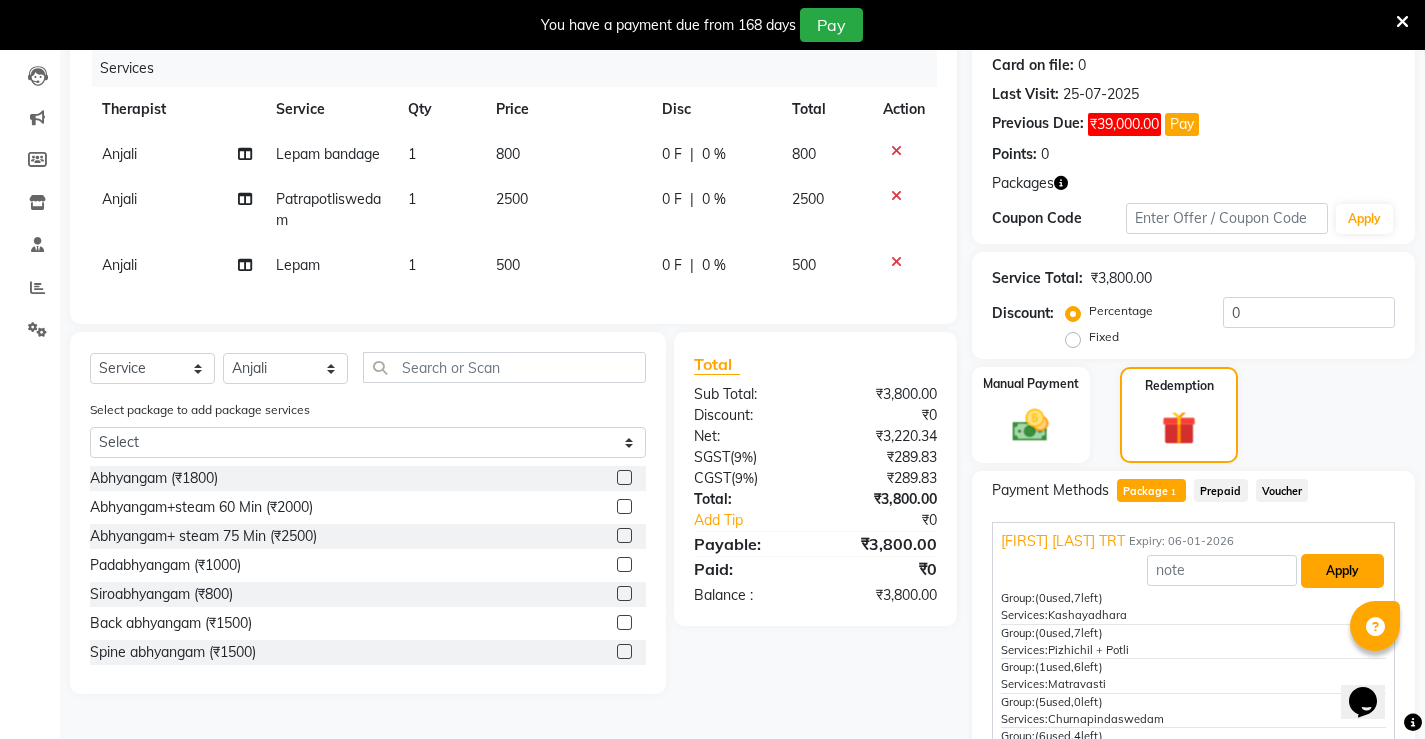 click on "Apply" at bounding box center [1342, 571] 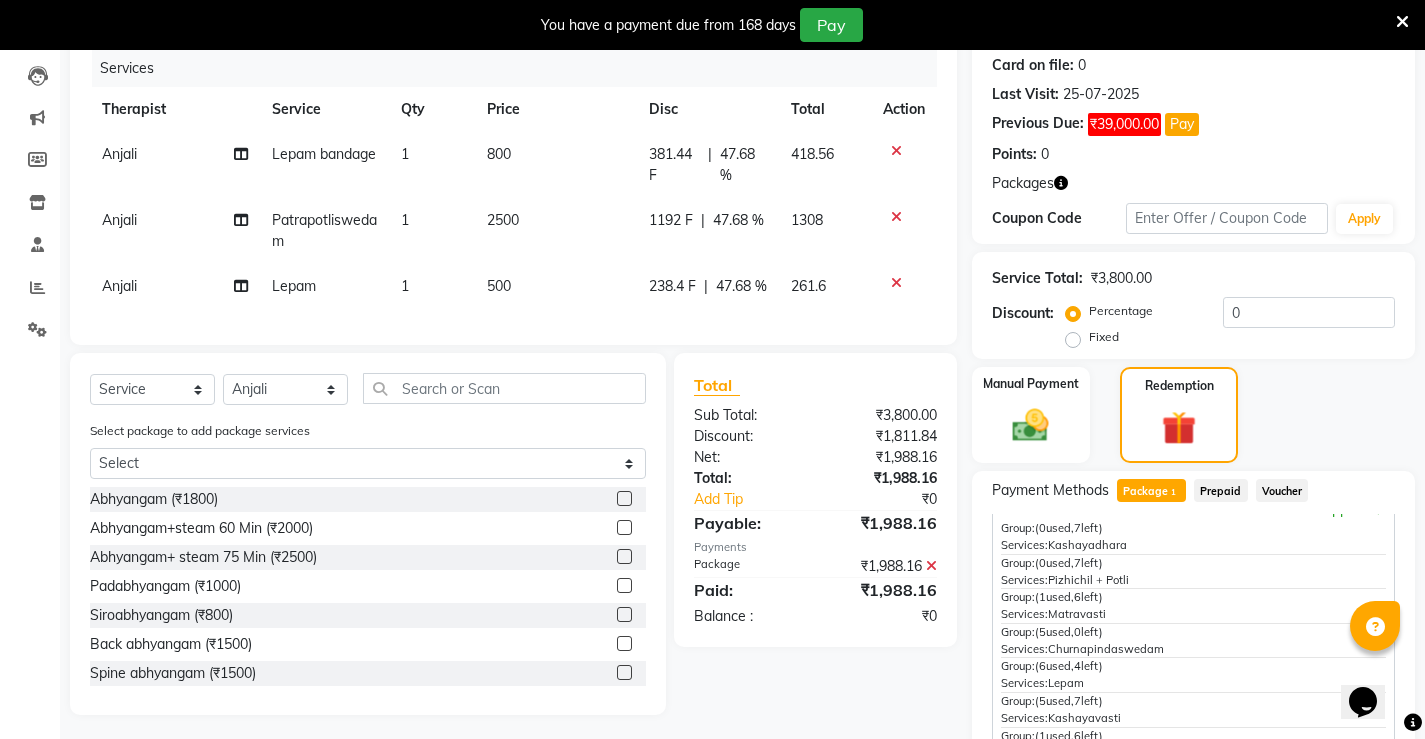 scroll, scrollTop: 165, scrollLeft: 0, axis: vertical 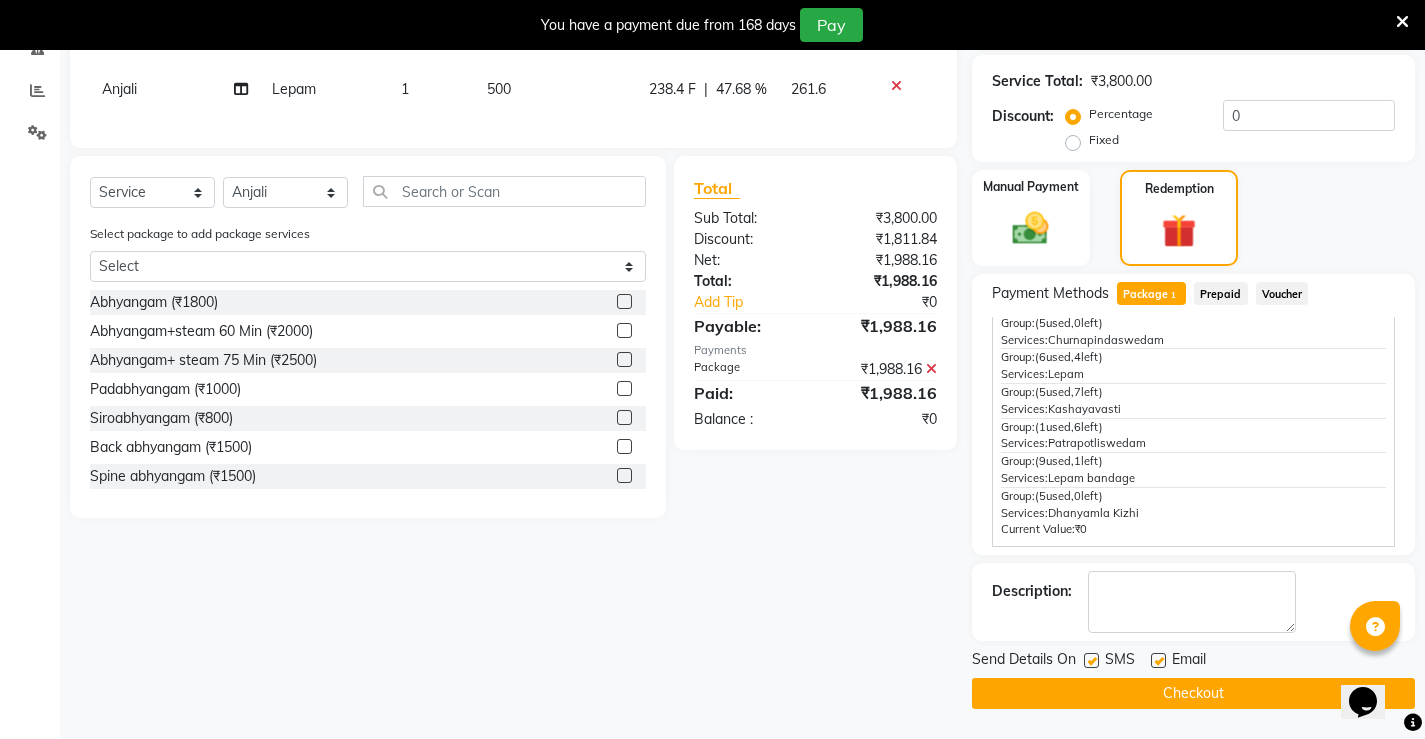 click 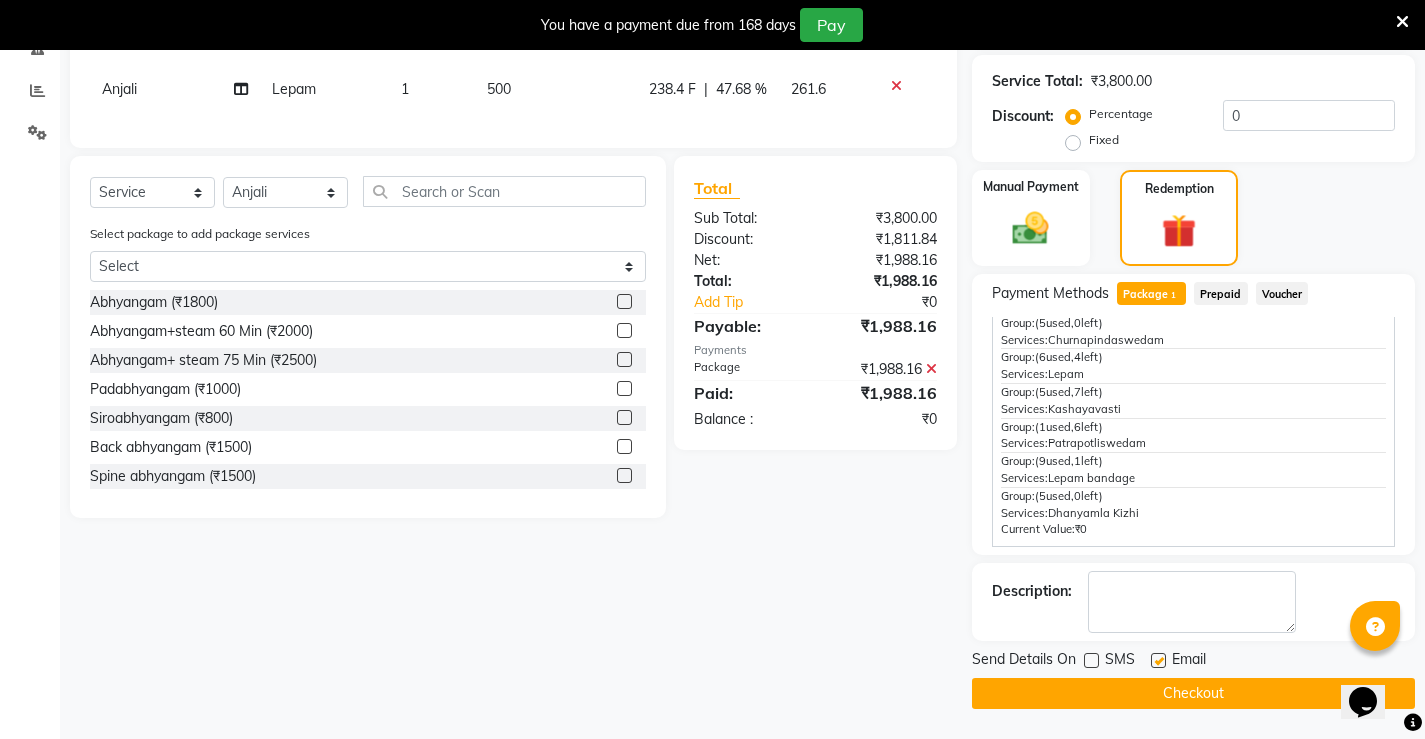 click 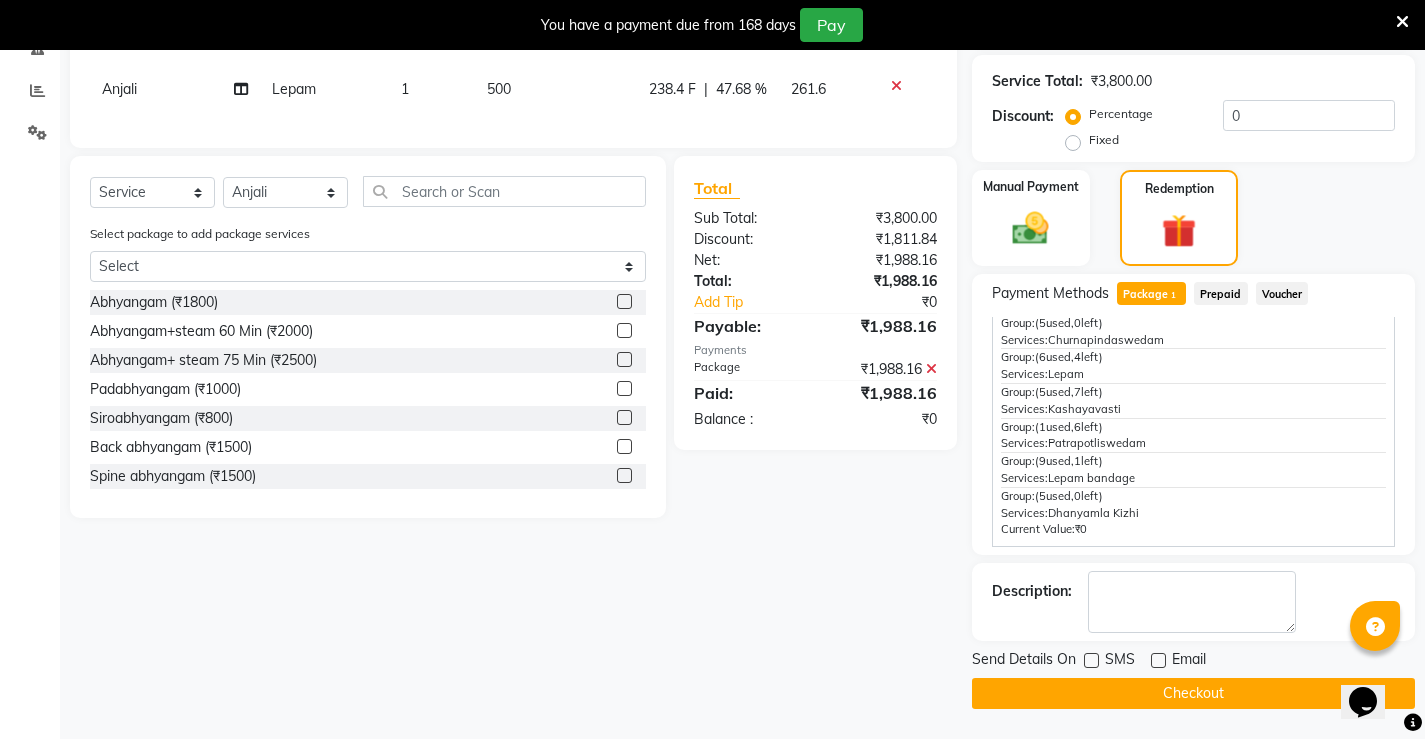 click on "Checkout" 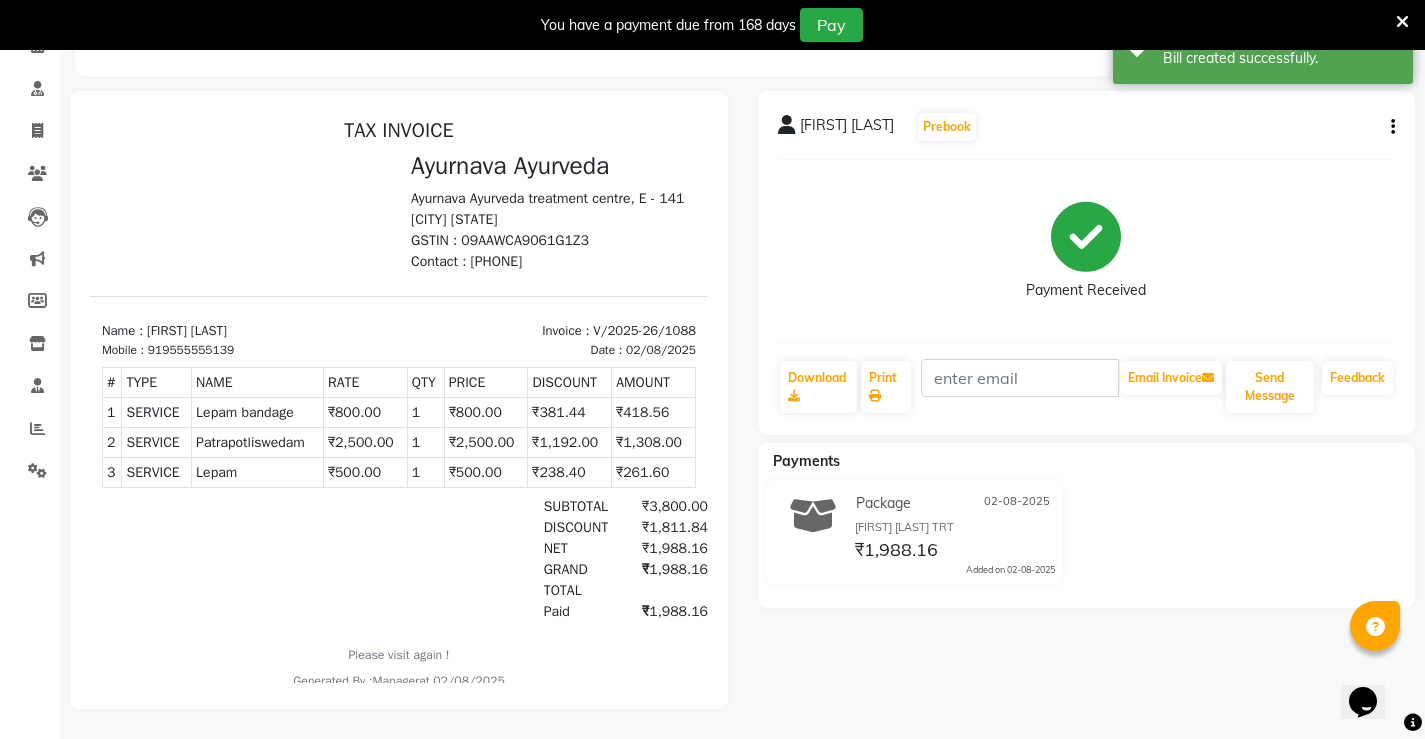 scroll, scrollTop: 0, scrollLeft: 0, axis: both 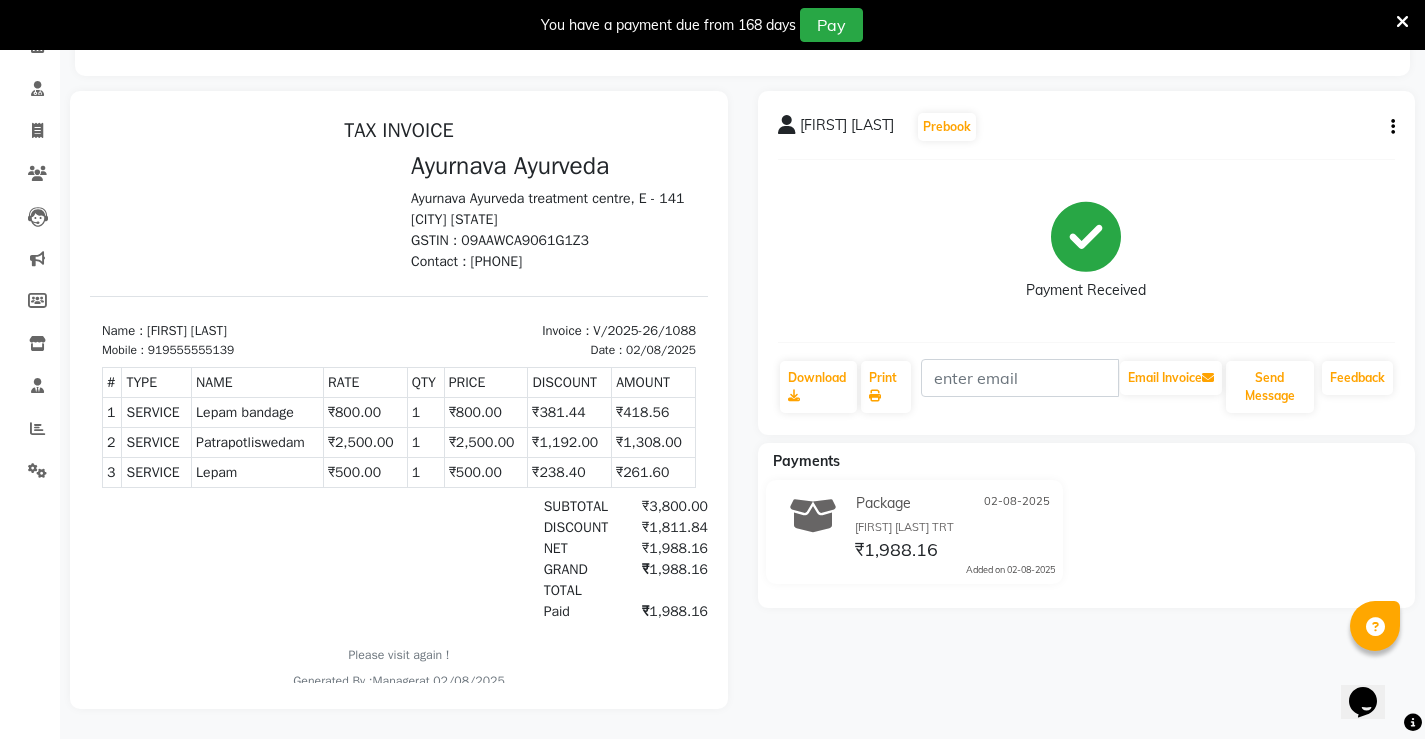 click at bounding box center (1402, 22) 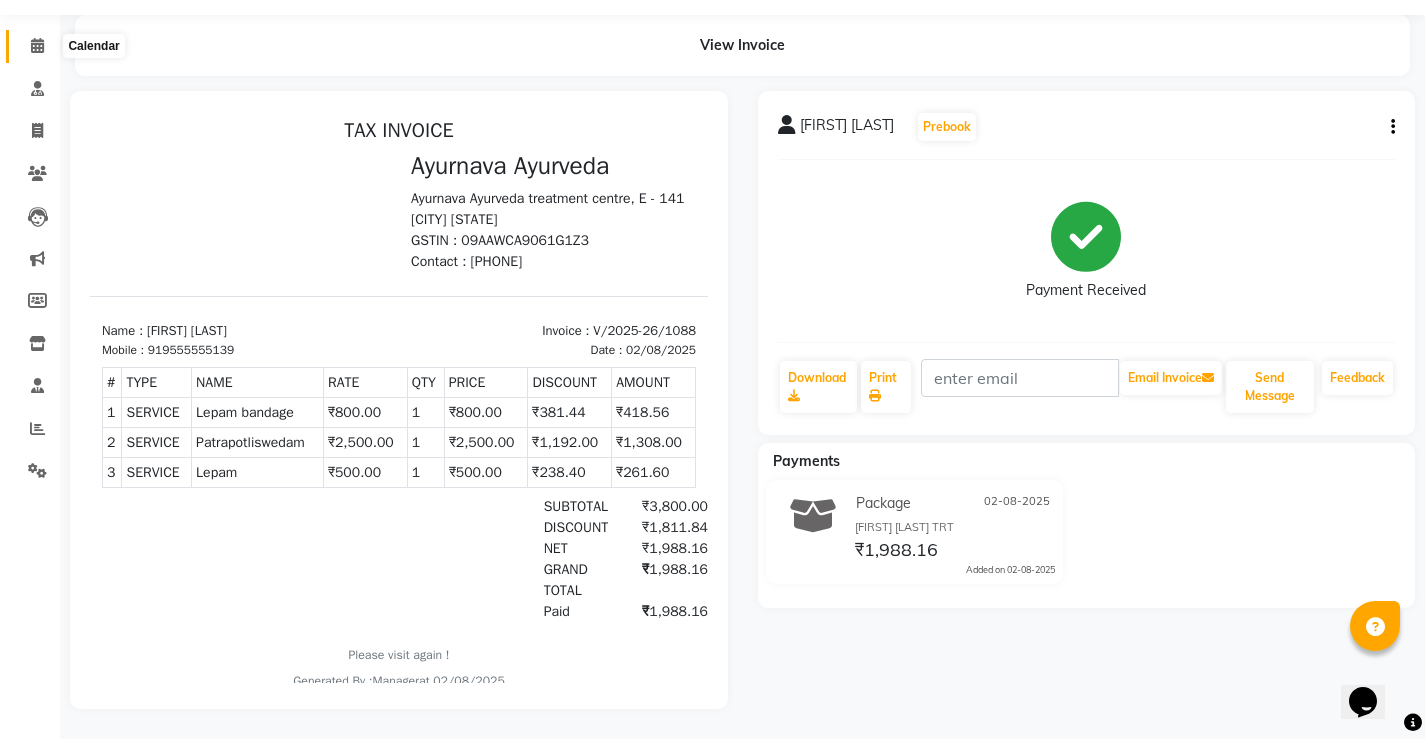 click 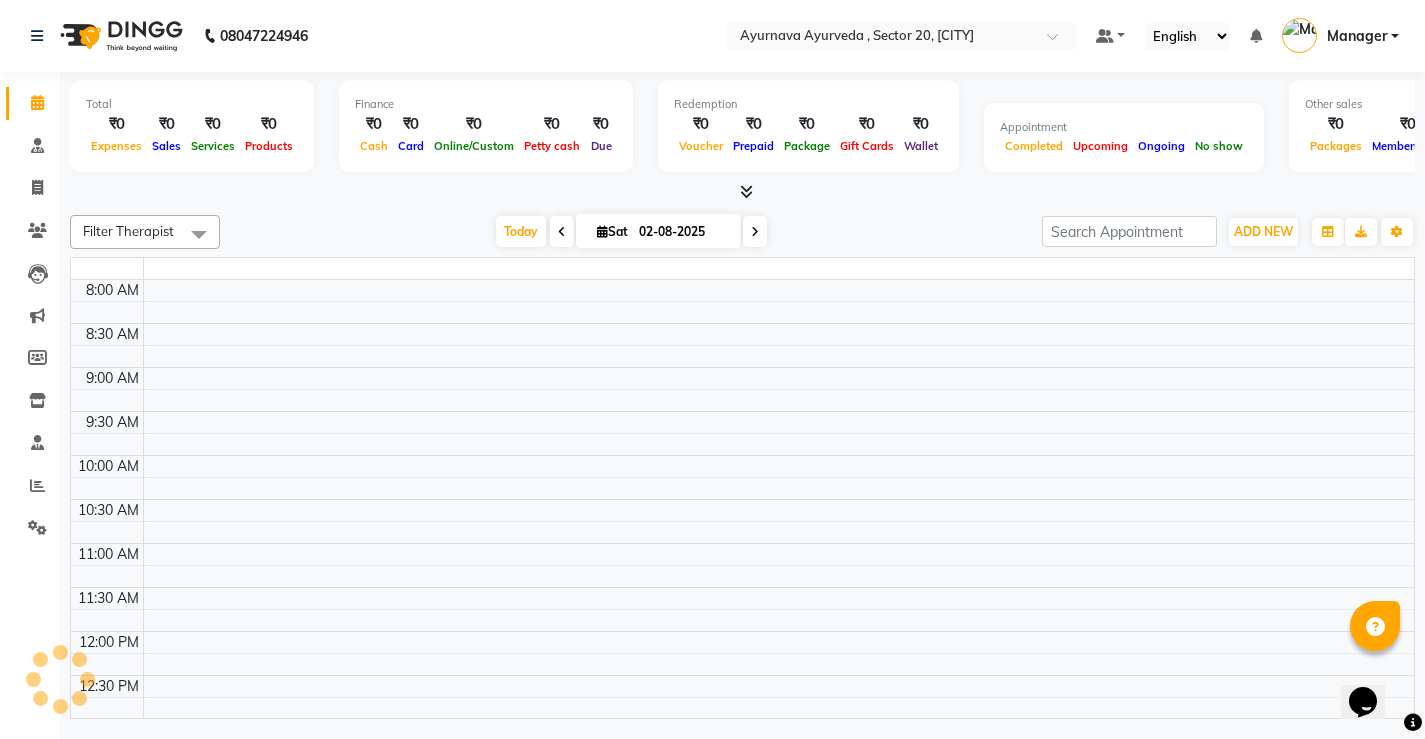 scroll, scrollTop: 0, scrollLeft: 0, axis: both 